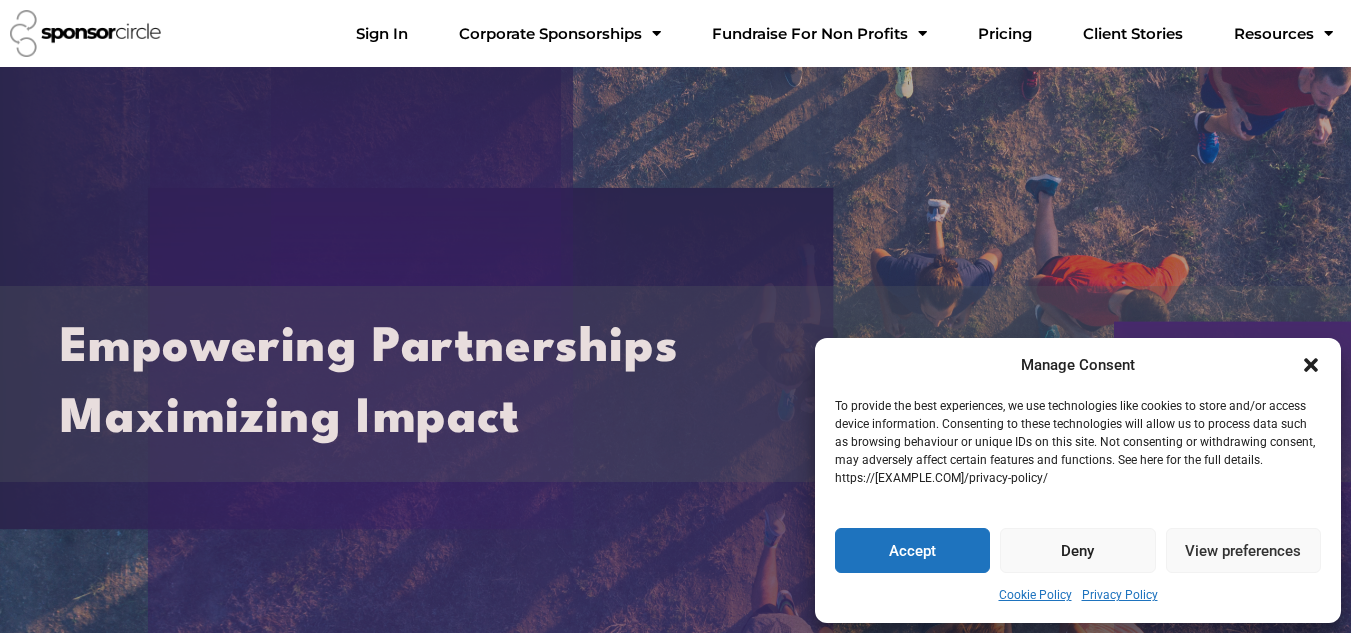 scroll, scrollTop: 0, scrollLeft: 0, axis: both 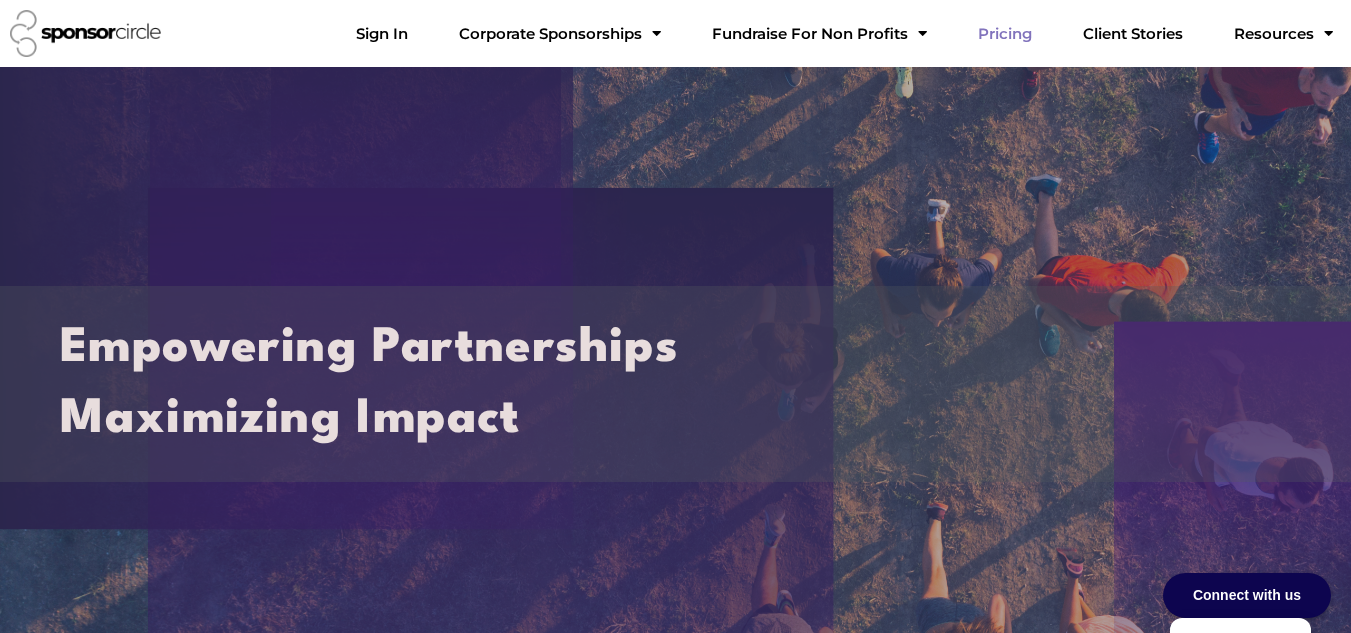 click on "Pricing" 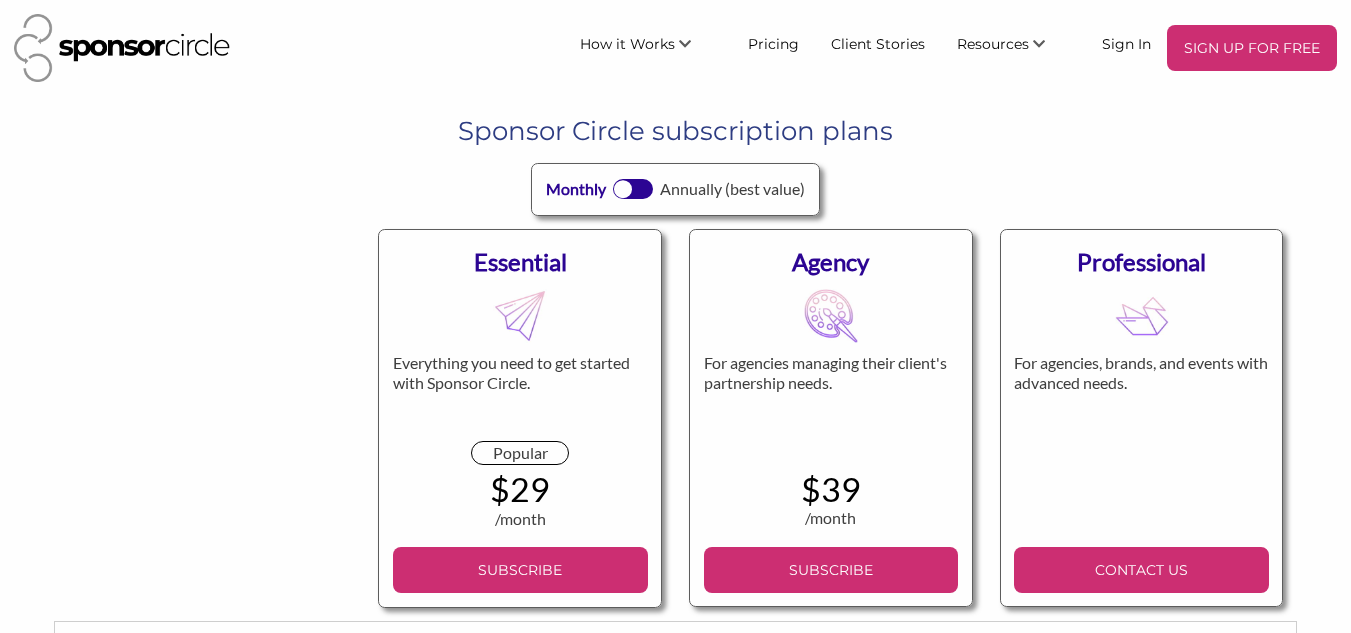 scroll, scrollTop: 0, scrollLeft: 0, axis: both 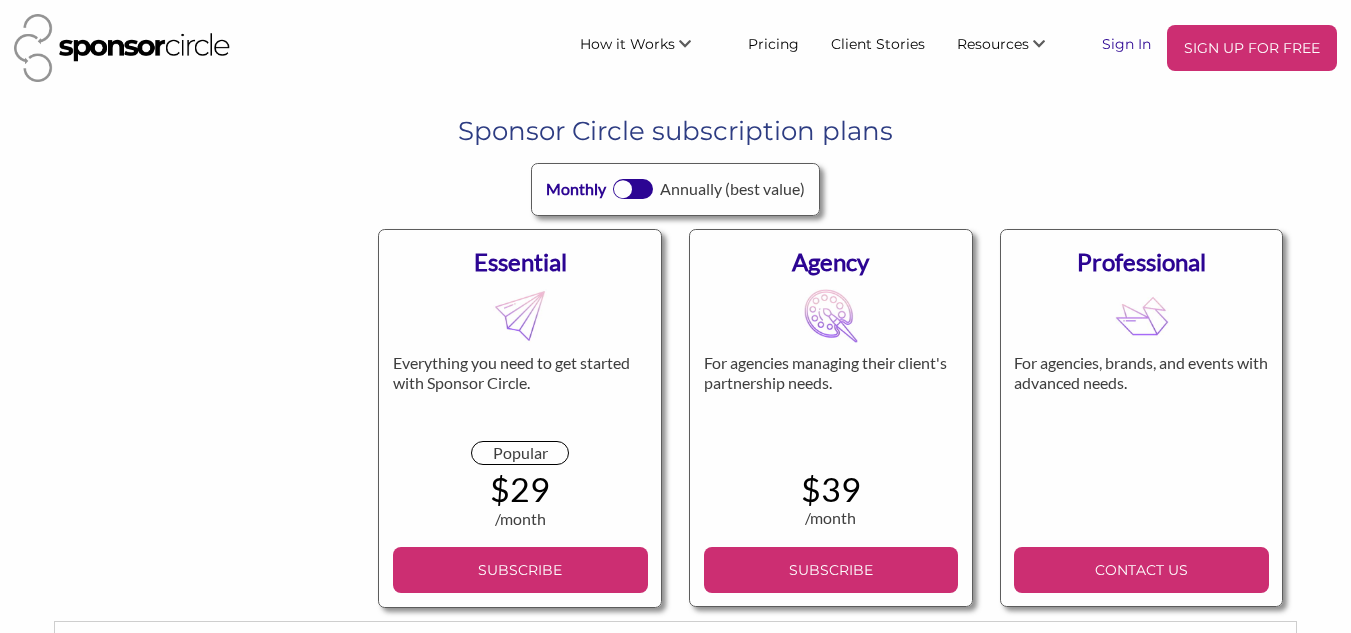 click on "Sign In" at bounding box center (1126, 43) 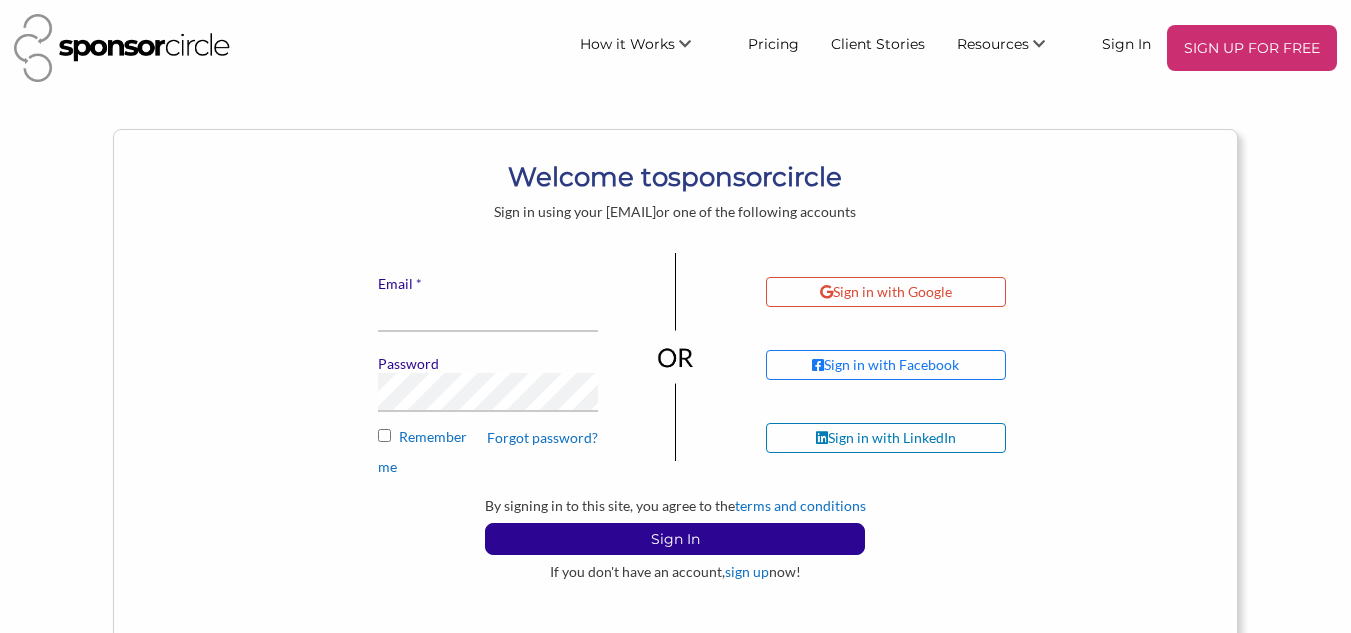 scroll, scrollTop: 0, scrollLeft: 0, axis: both 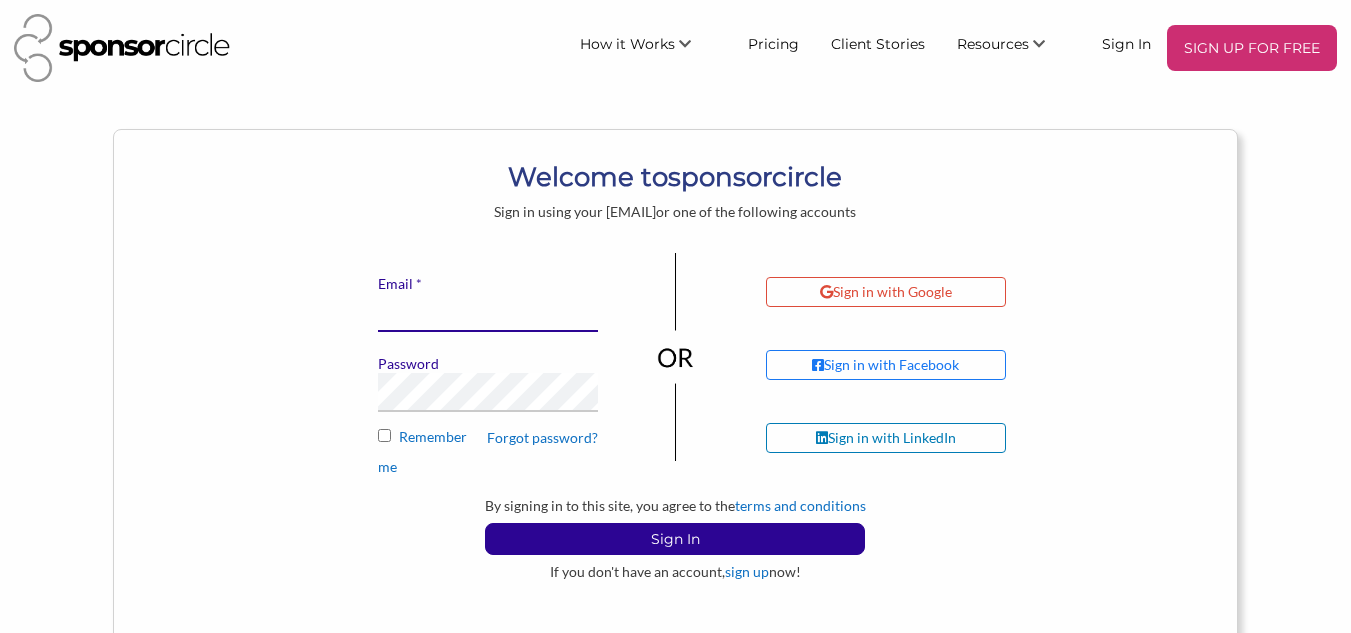click on "*  Email" at bounding box center [488, 312] 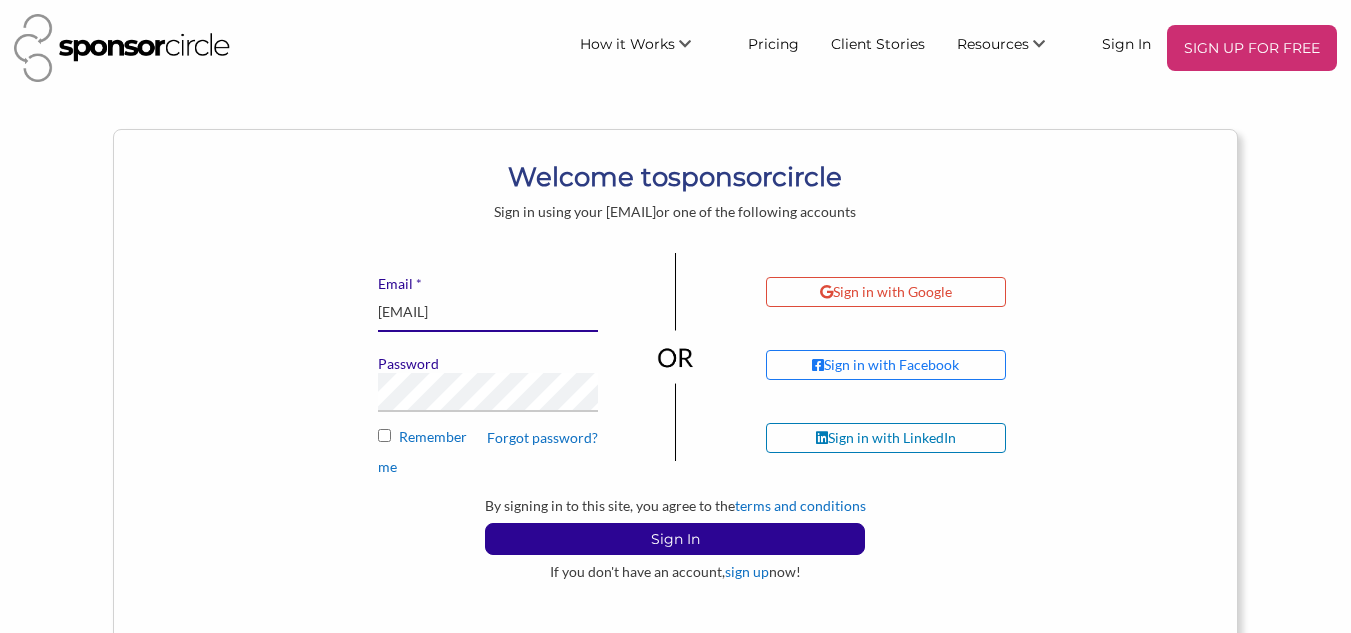 scroll, scrollTop: 0, scrollLeft: 7, axis: horizontal 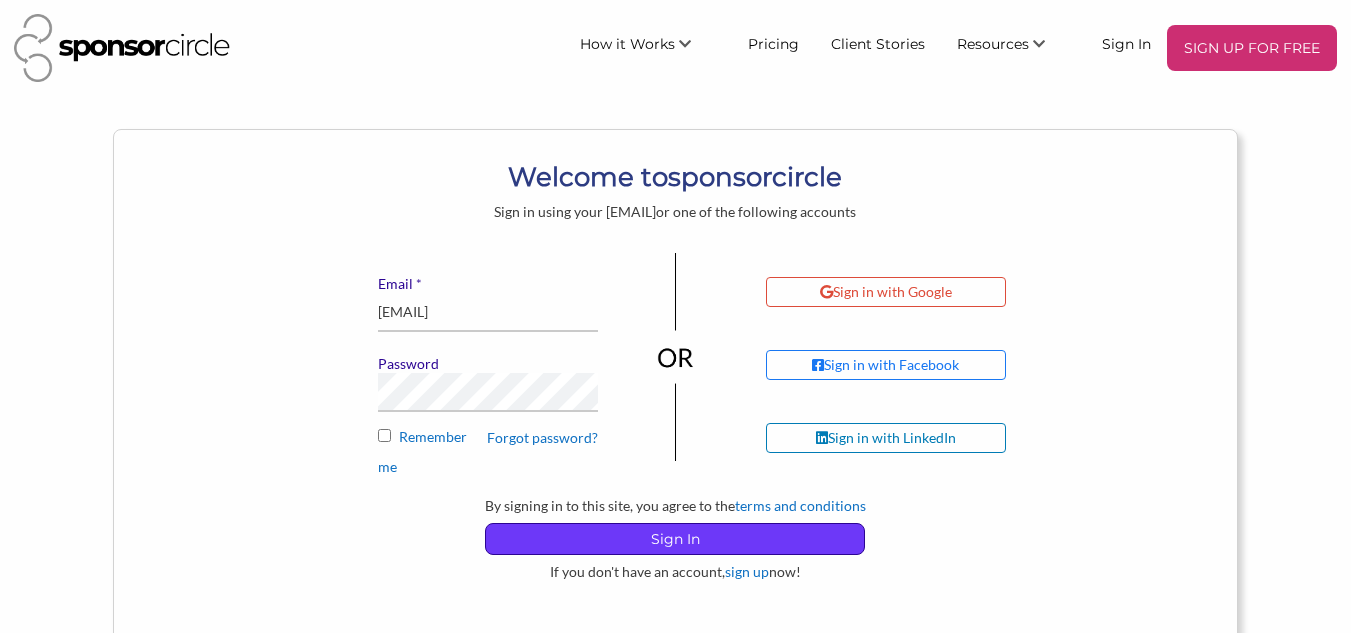 click on "Sign In" at bounding box center (675, 539) 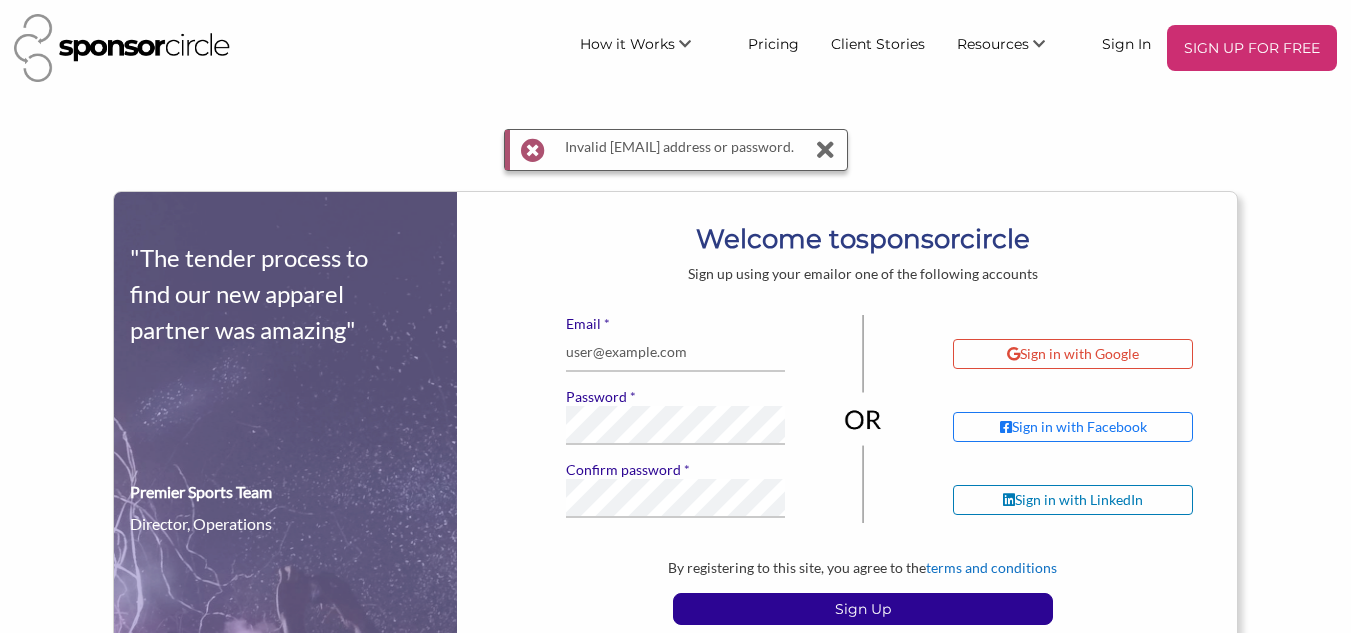 scroll, scrollTop: 0, scrollLeft: 0, axis: both 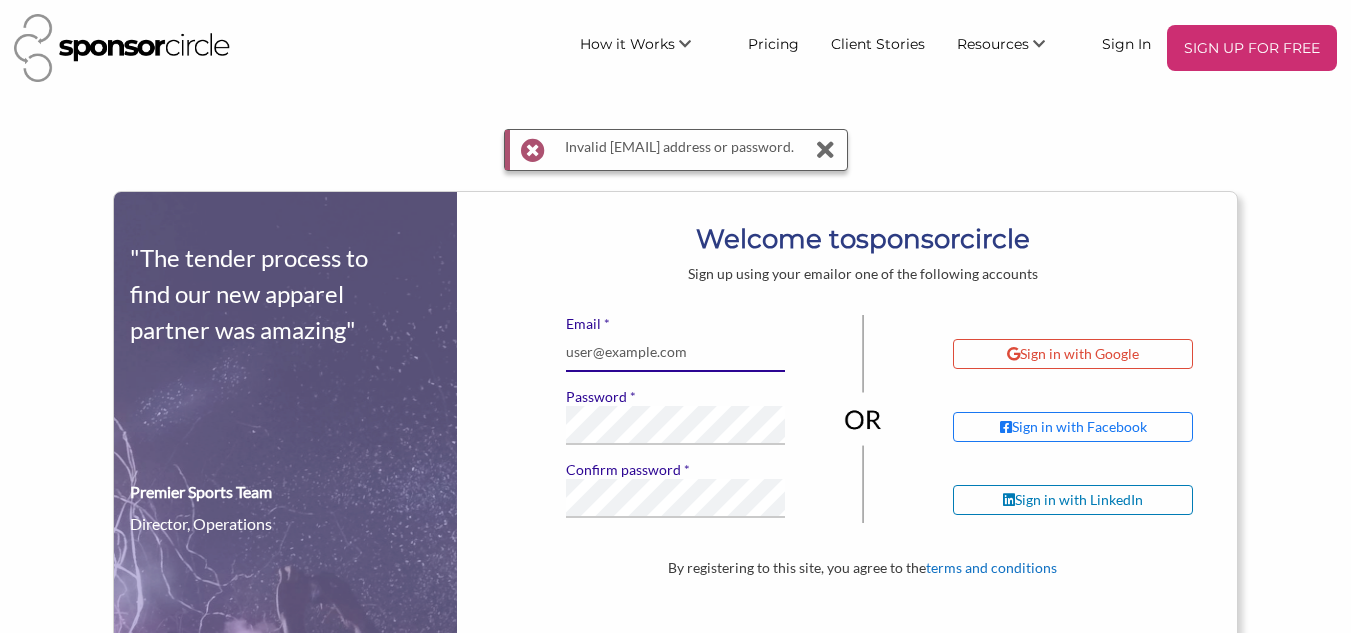 click on "*  Email" at bounding box center (676, 352) 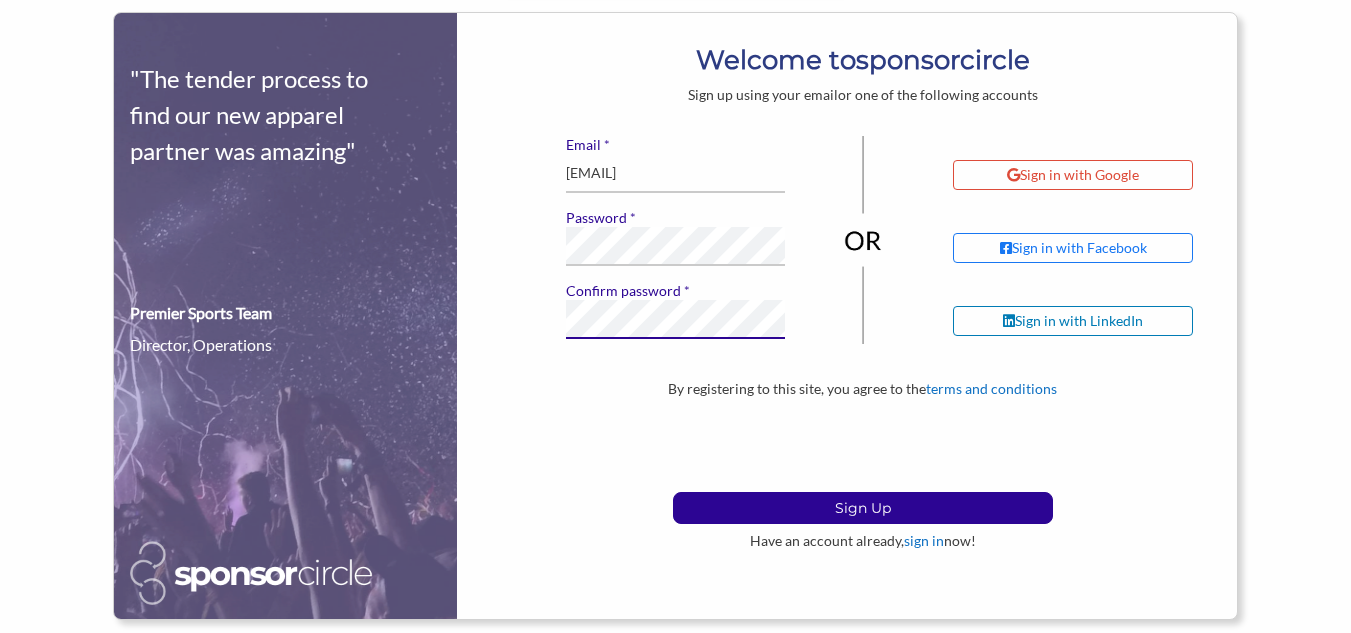 scroll, scrollTop: 183, scrollLeft: 0, axis: vertical 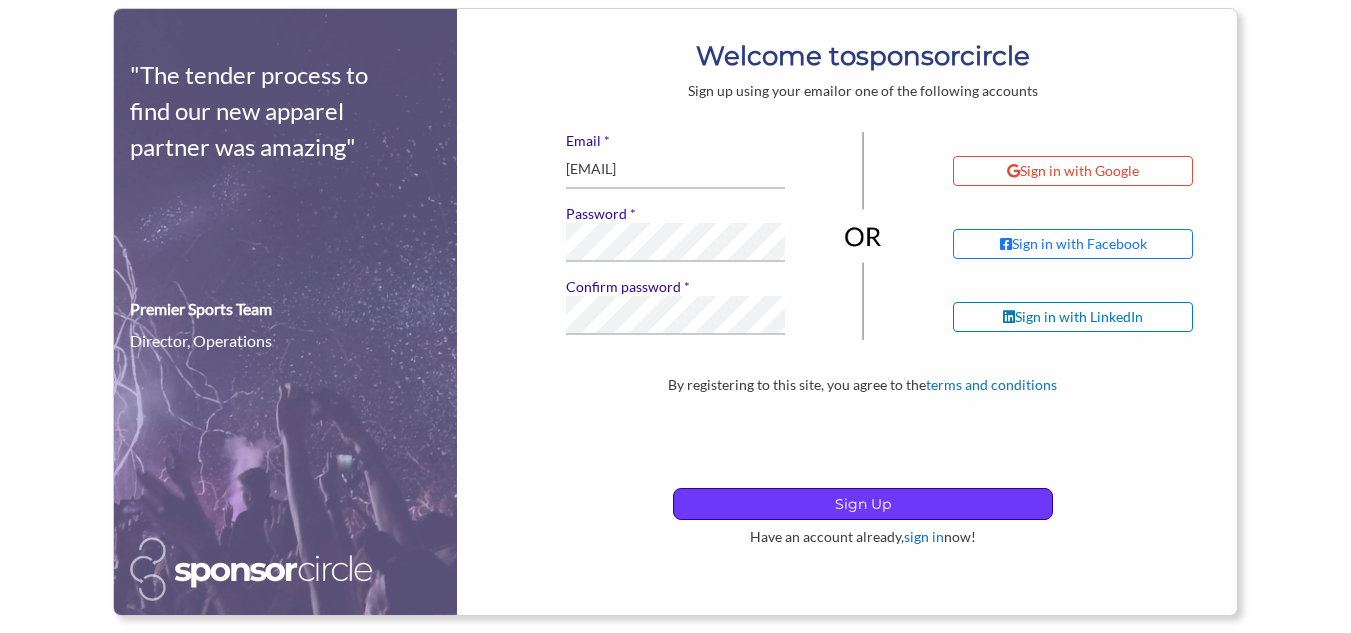click on "Sign Up" at bounding box center (863, 504) 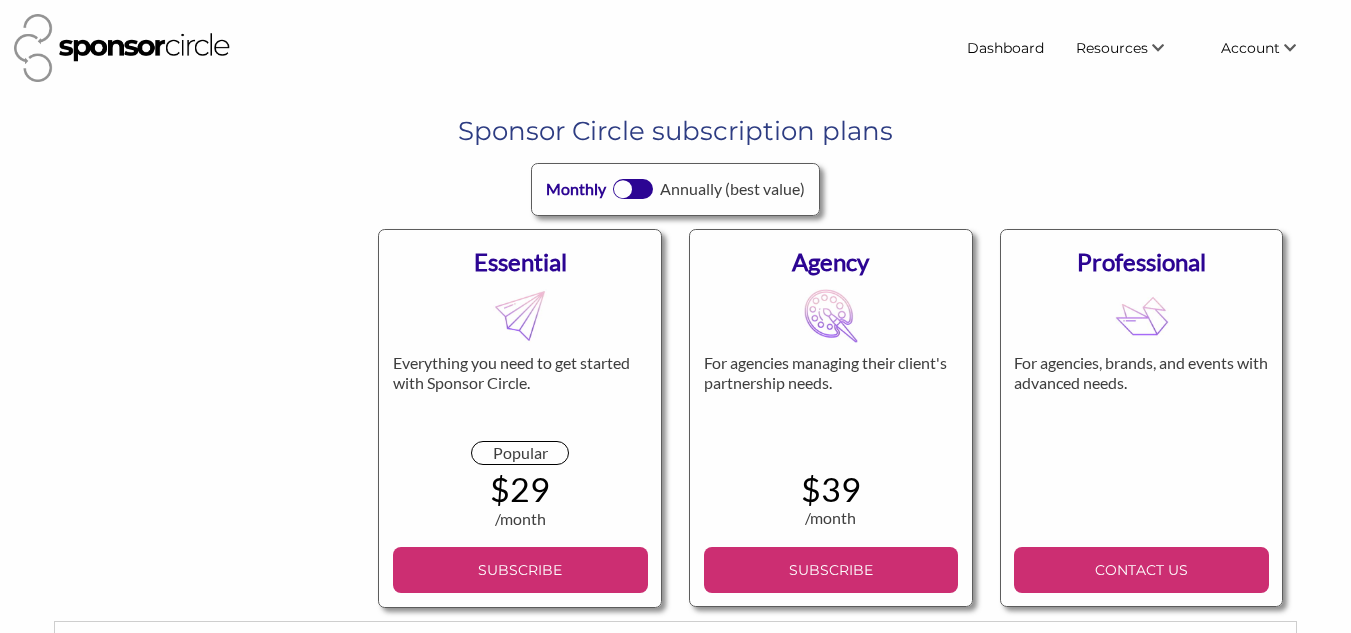 scroll, scrollTop: 0, scrollLeft: 0, axis: both 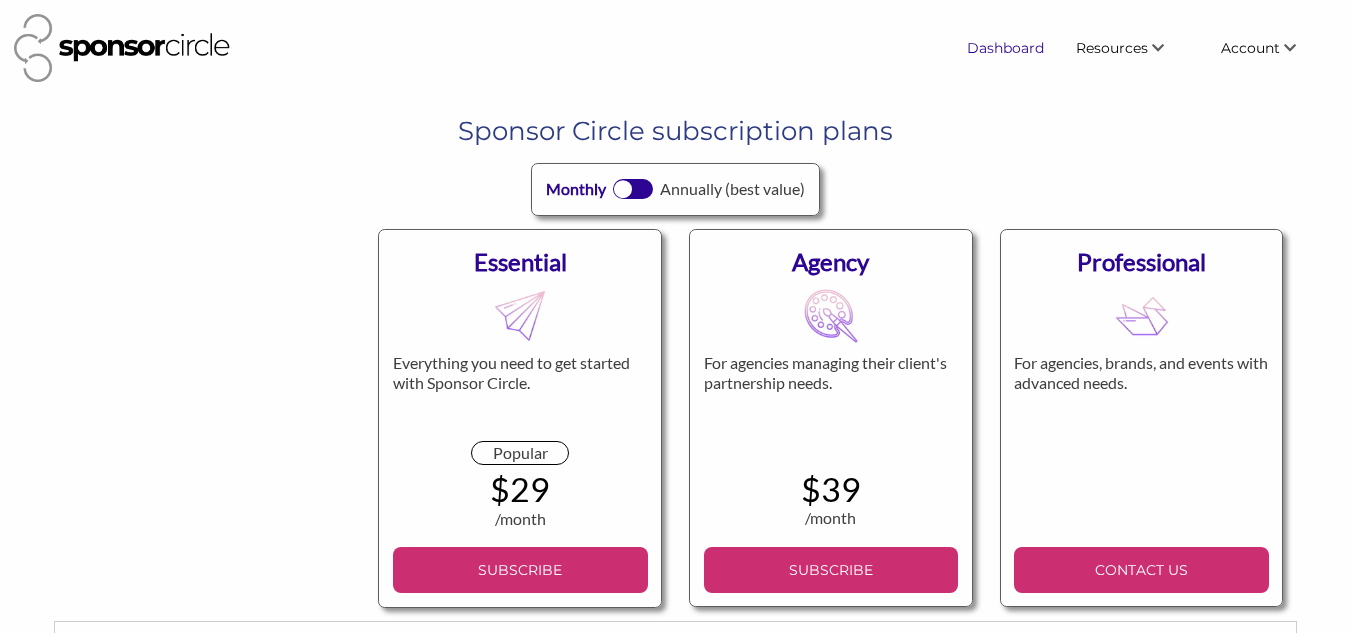 click on "Dashboard" at bounding box center [1005, 48] 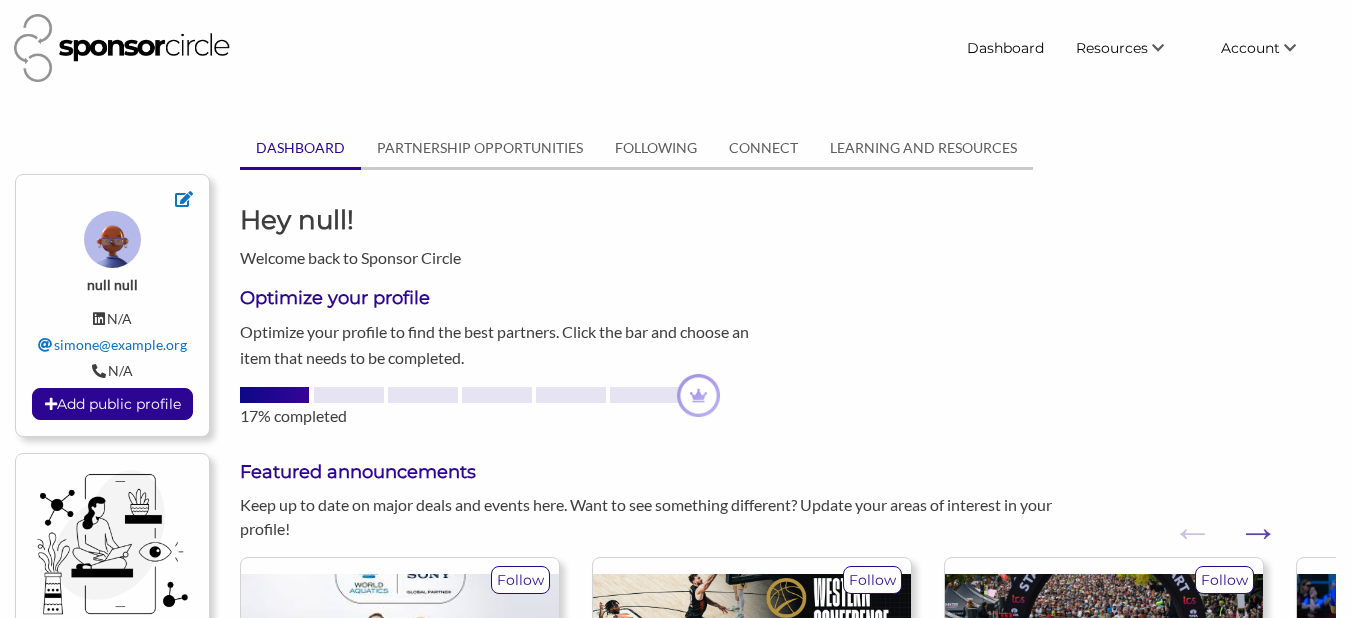 scroll, scrollTop: 0, scrollLeft: 0, axis: both 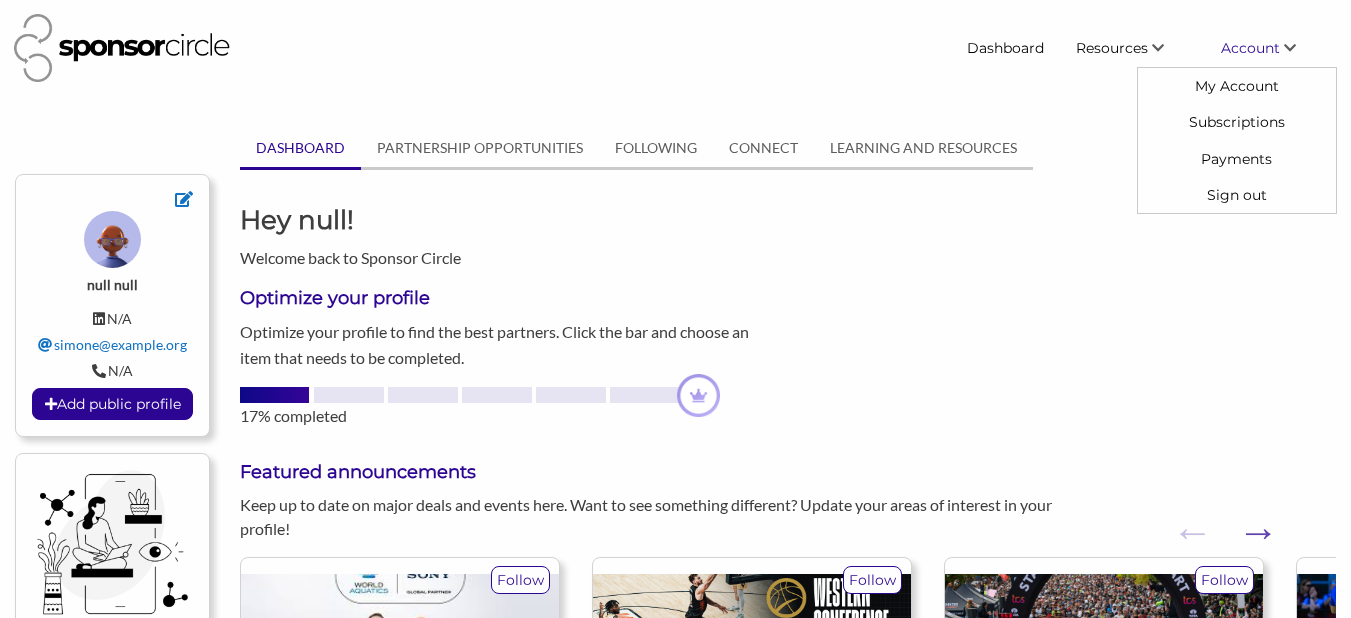 click at bounding box center [1290, 48] 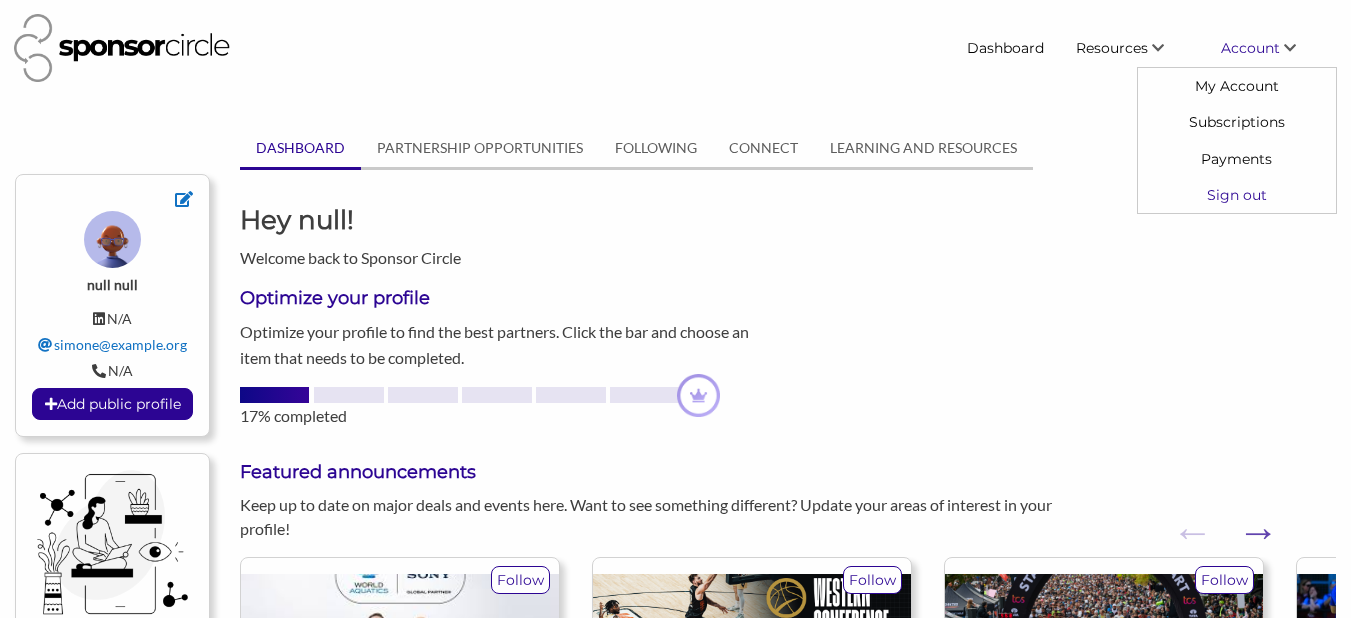 click on "Sign out" at bounding box center (1237, 195) 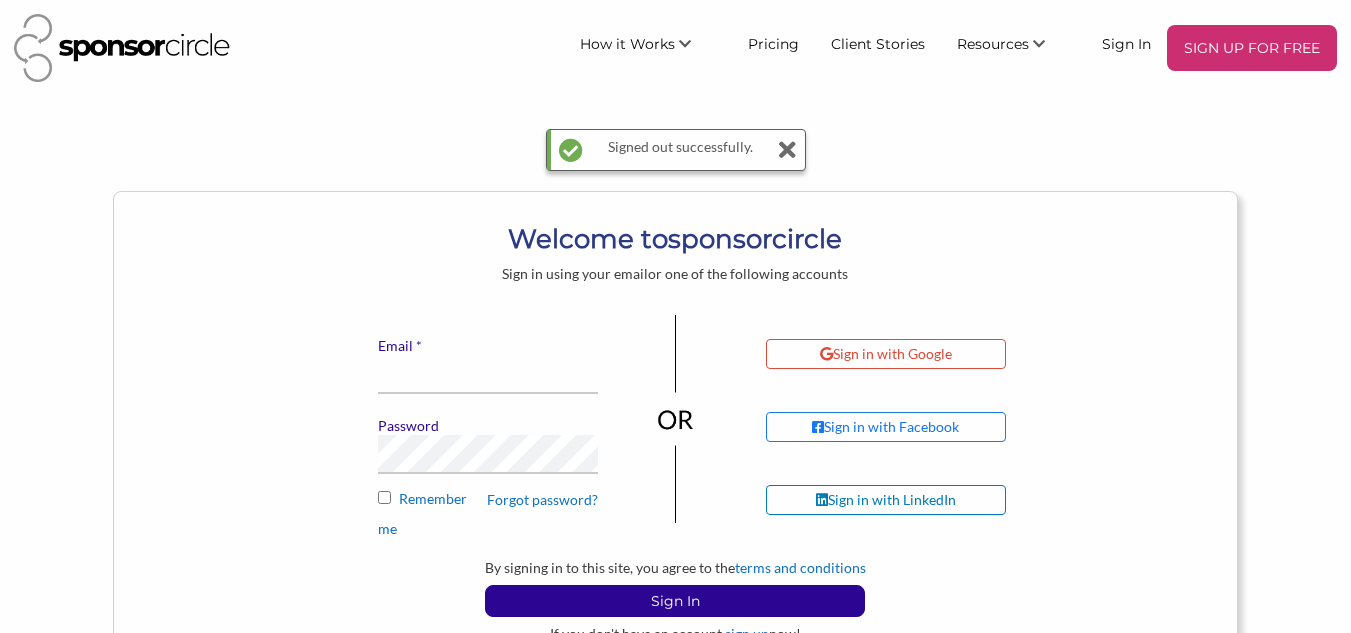 scroll, scrollTop: 0, scrollLeft: 0, axis: both 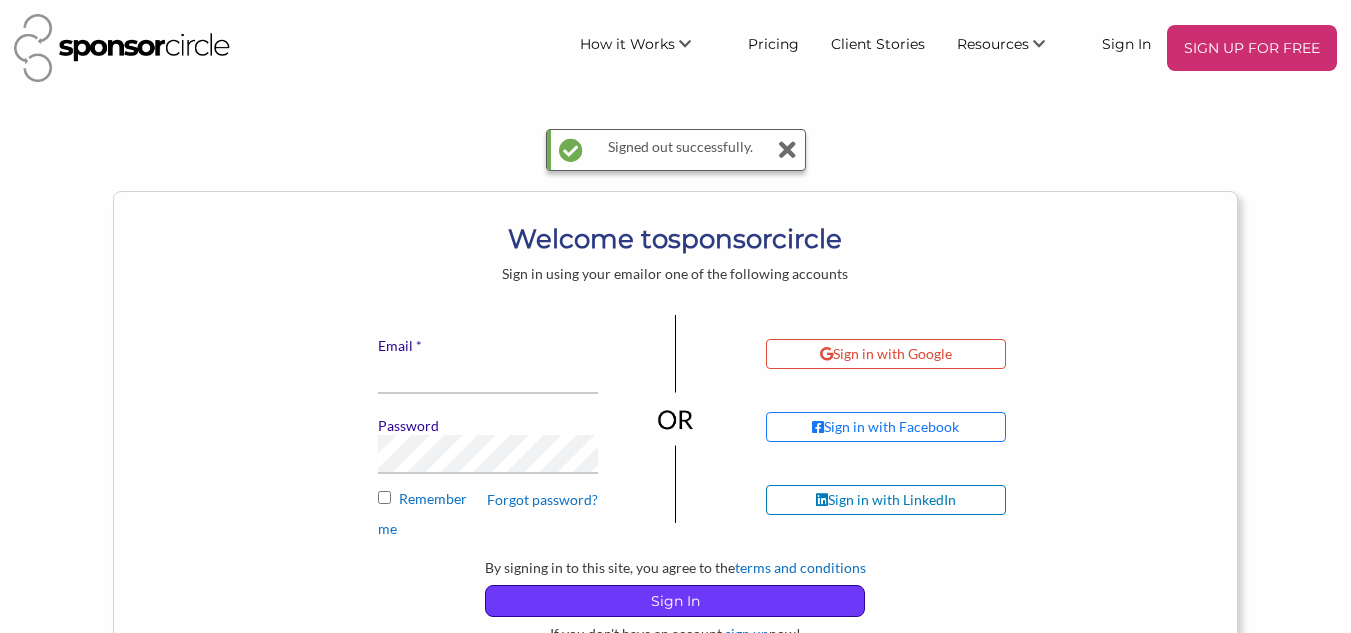 click on "Sign In" at bounding box center [675, 601] 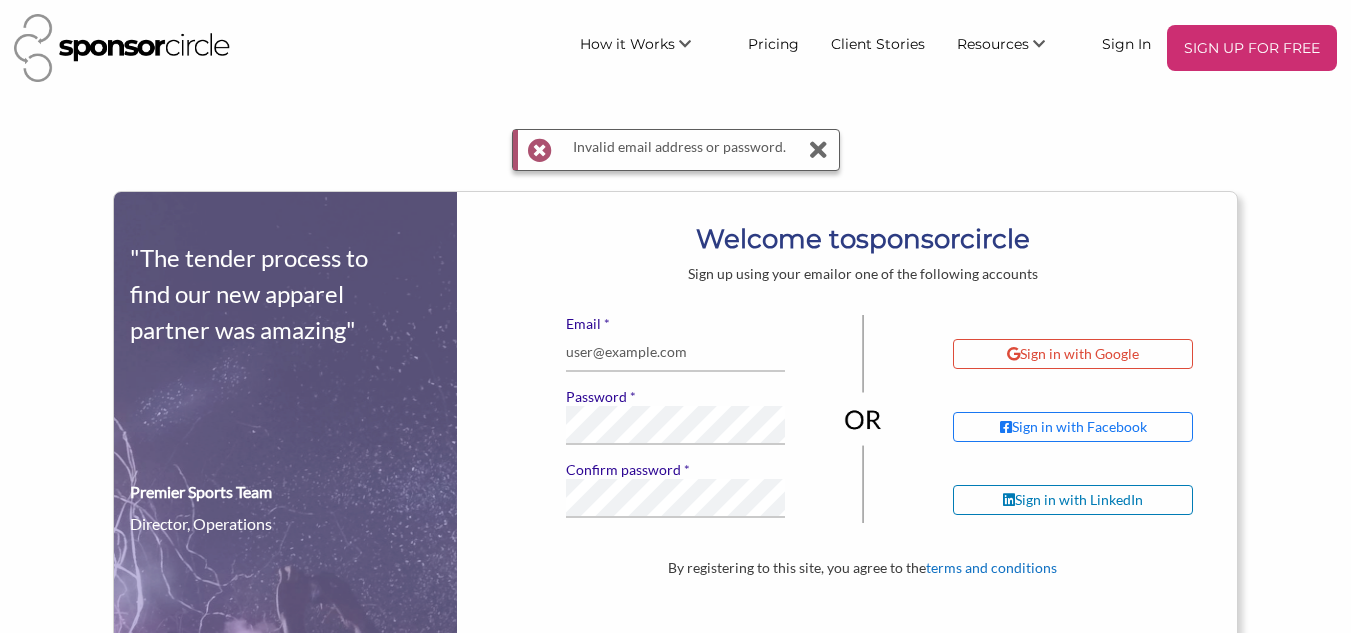 scroll, scrollTop: 0, scrollLeft: 0, axis: both 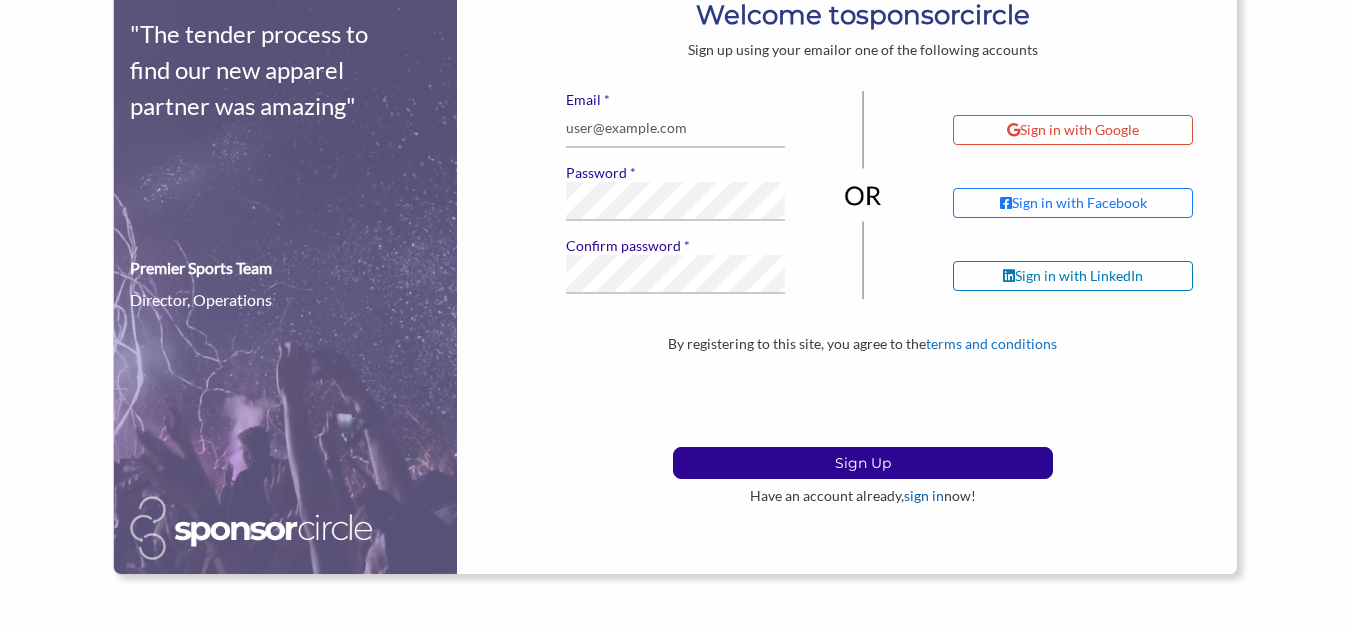 click on "sign in" at bounding box center [924, 495] 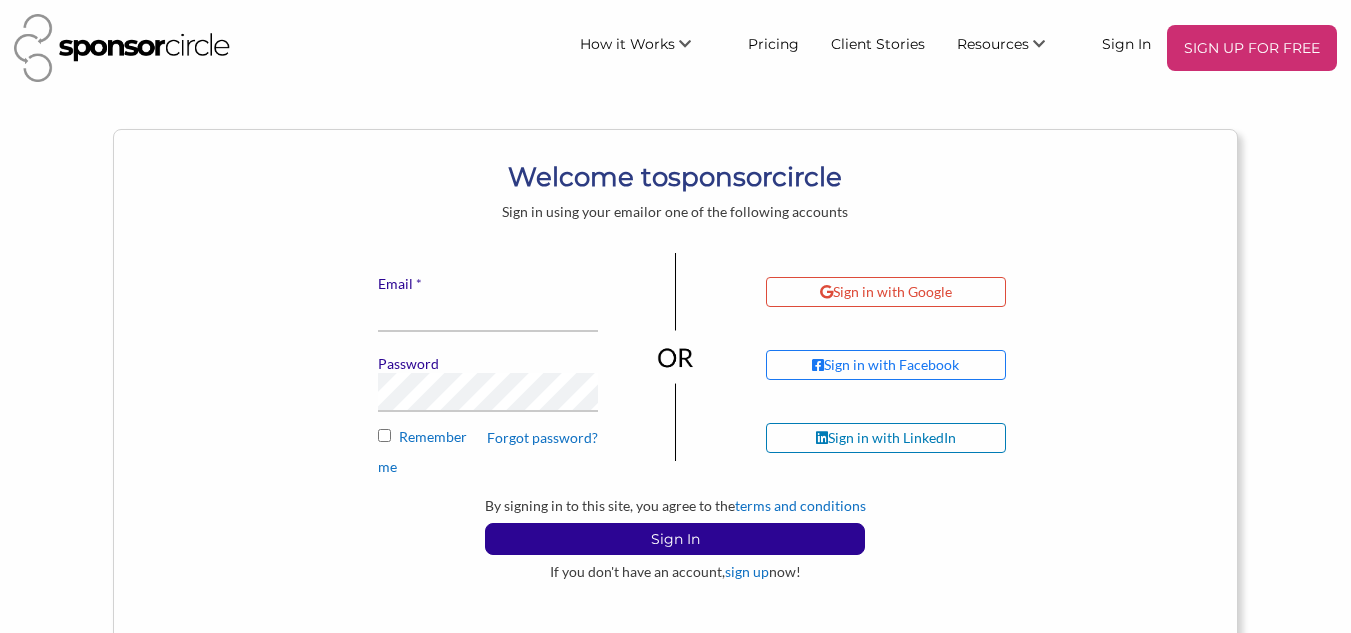 scroll, scrollTop: 0, scrollLeft: 0, axis: both 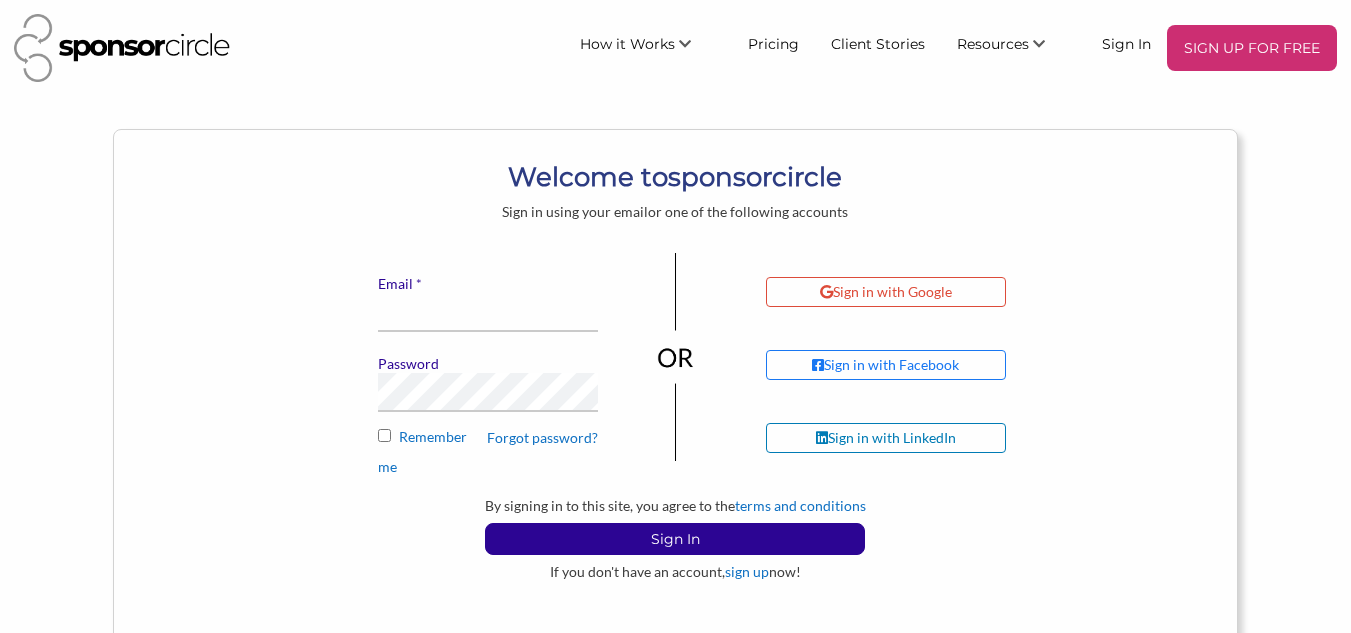click on "Forgot password?" at bounding box center [542, 438] 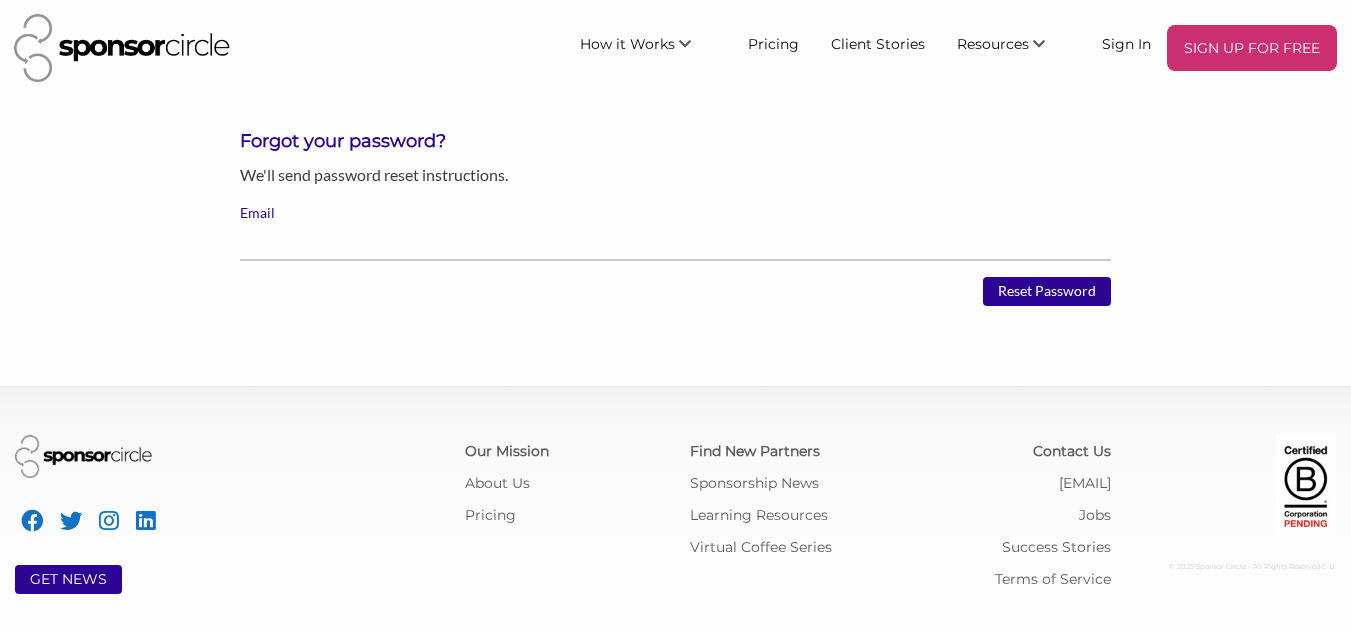 scroll, scrollTop: 0, scrollLeft: 0, axis: both 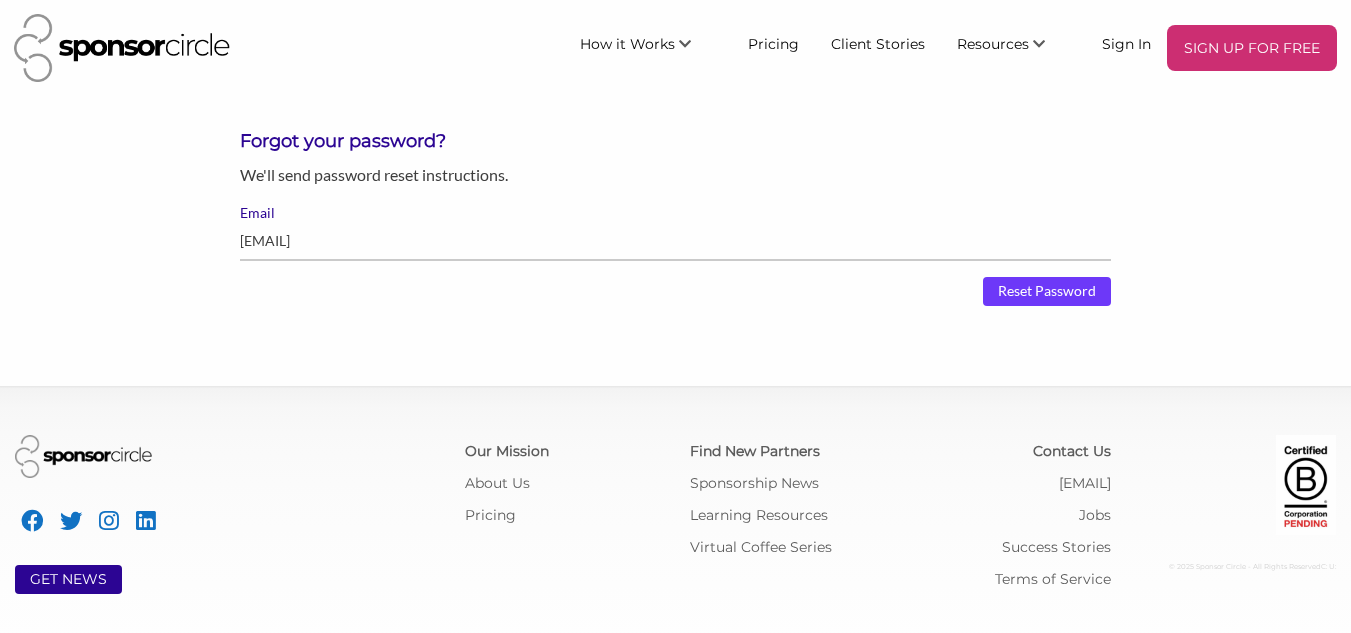 click on "Reset Password" at bounding box center (1047, 292) 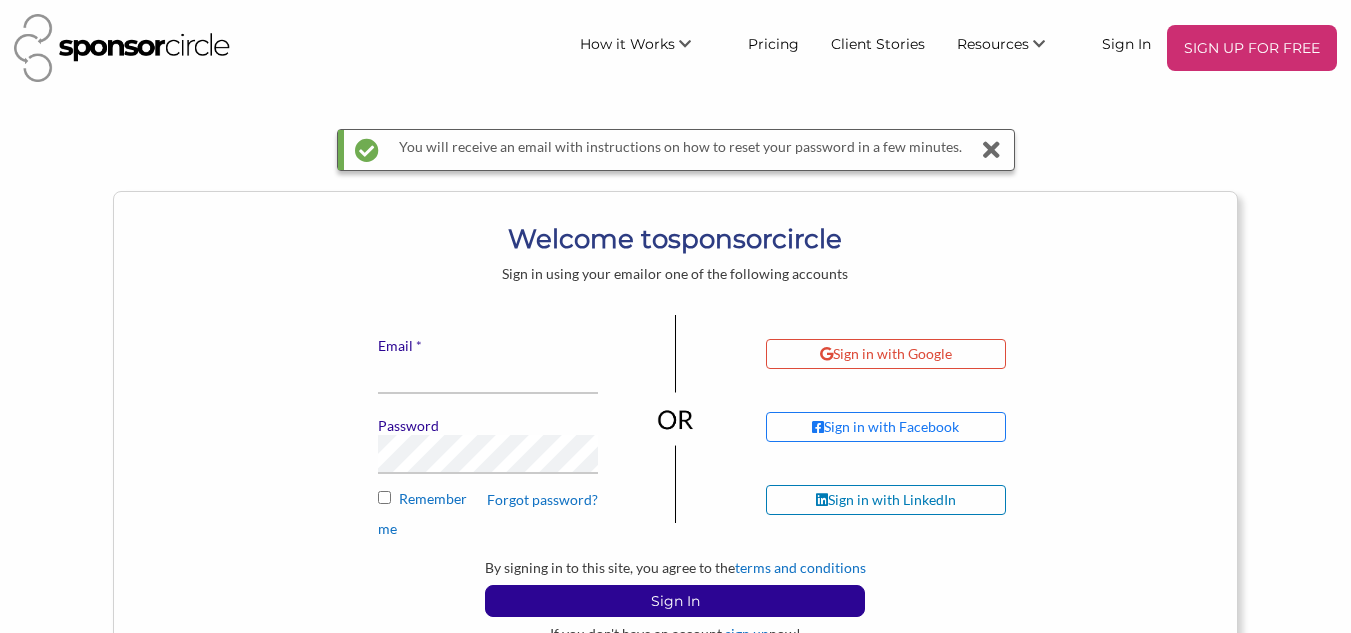 scroll, scrollTop: 0, scrollLeft: 0, axis: both 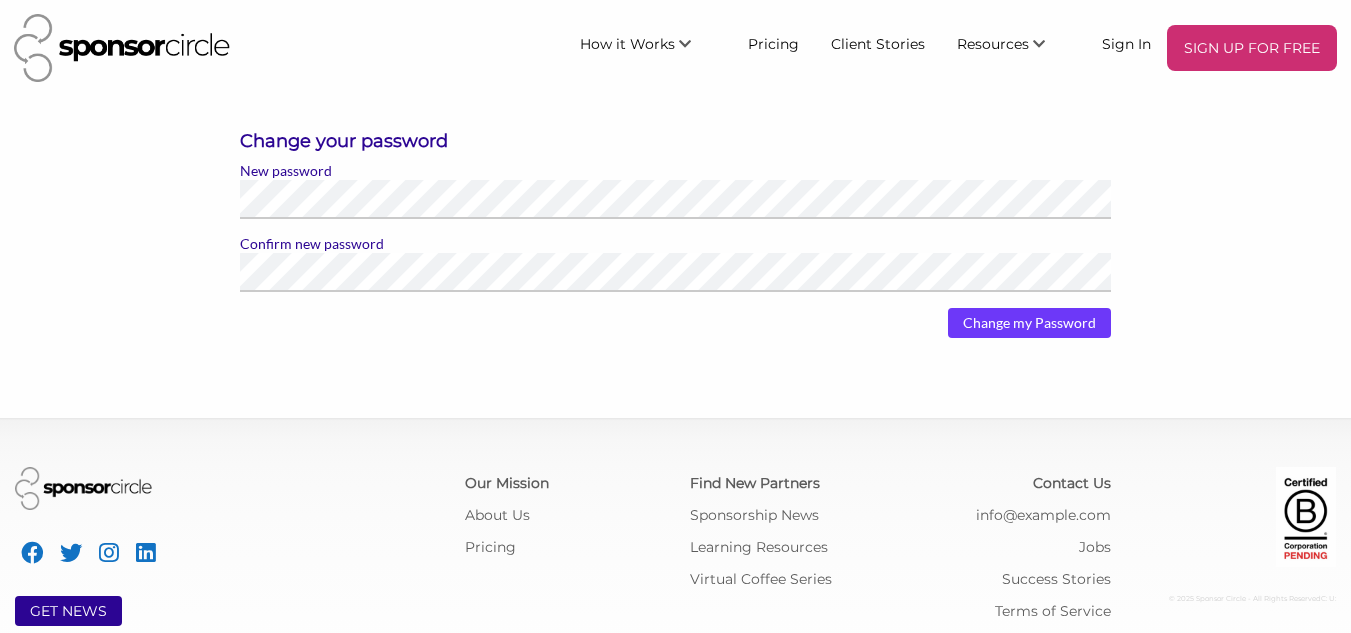 click on "Change my Password" at bounding box center [1029, 323] 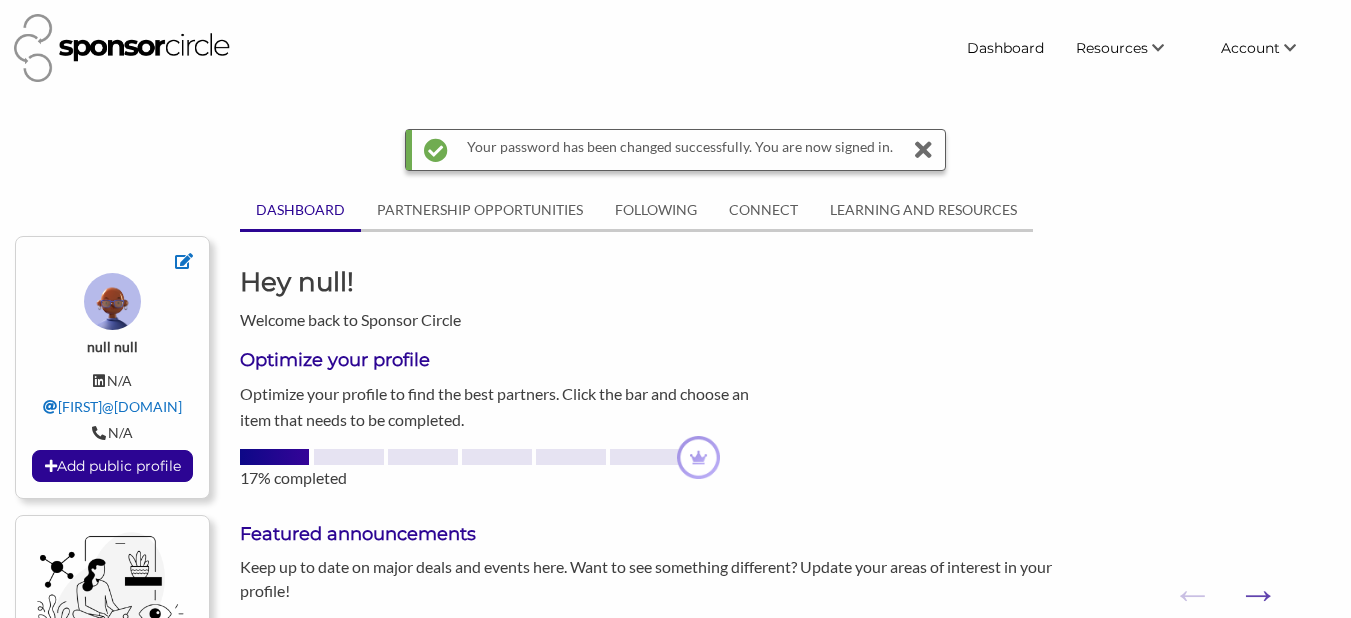 scroll, scrollTop: 0, scrollLeft: 0, axis: both 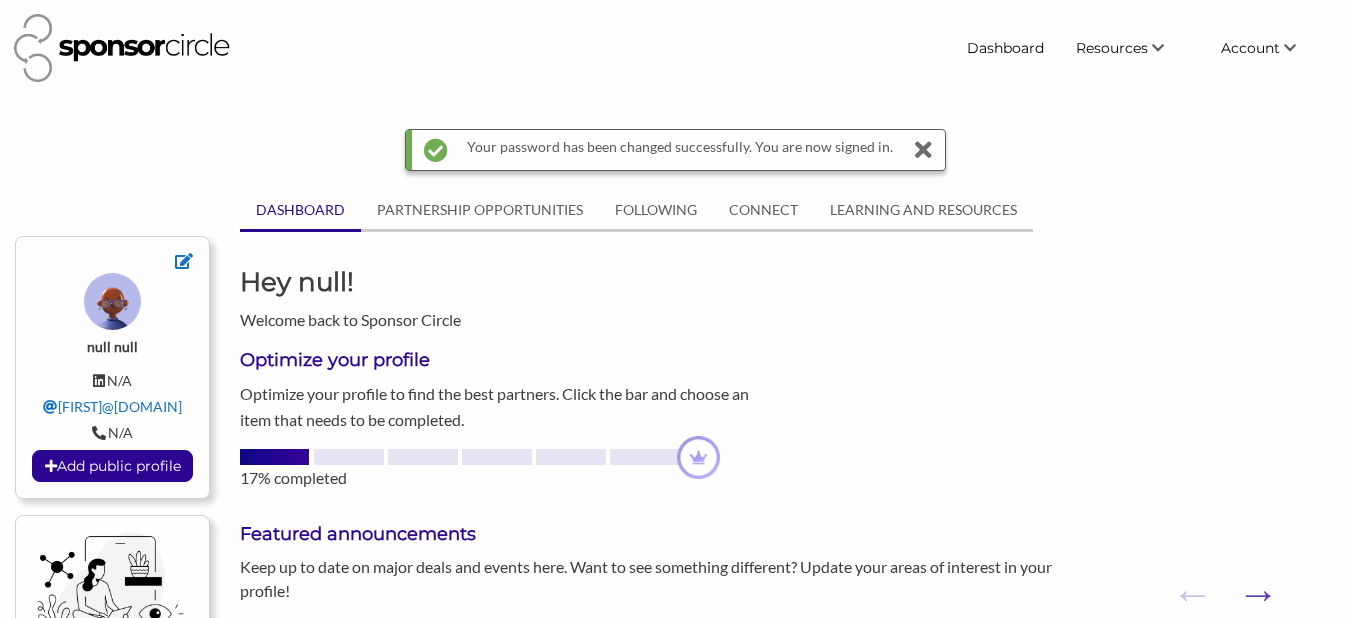 click at bounding box center (112, 301) 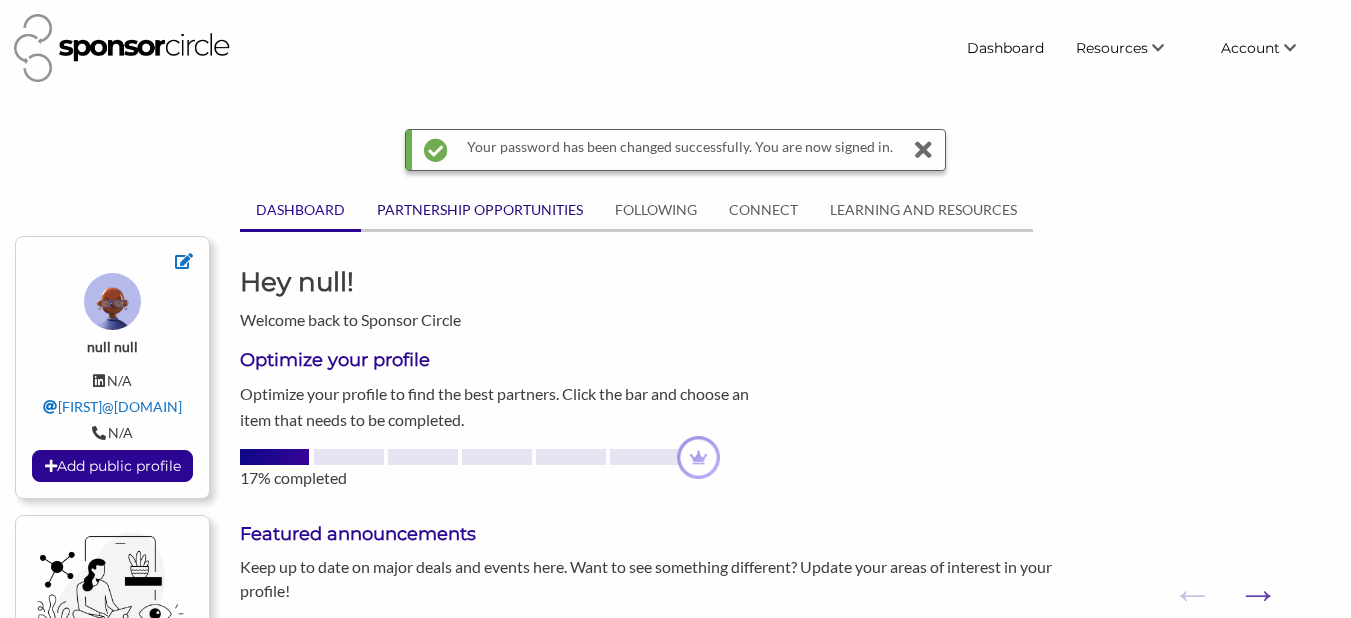 click on "PARTNERSHIP OPPORTUNITIES" at bounding box center [480, 210] 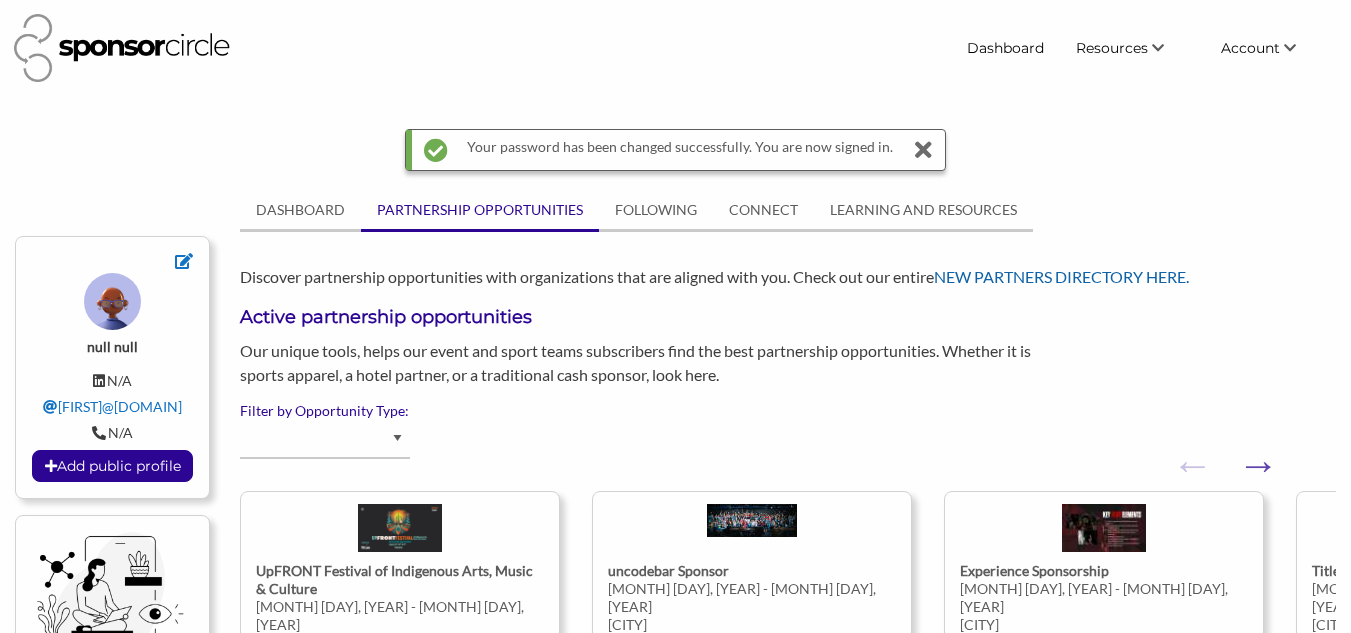 click on "NEW PARTNERS DIRECTORY HERE." at bounding box center (1061, 276) 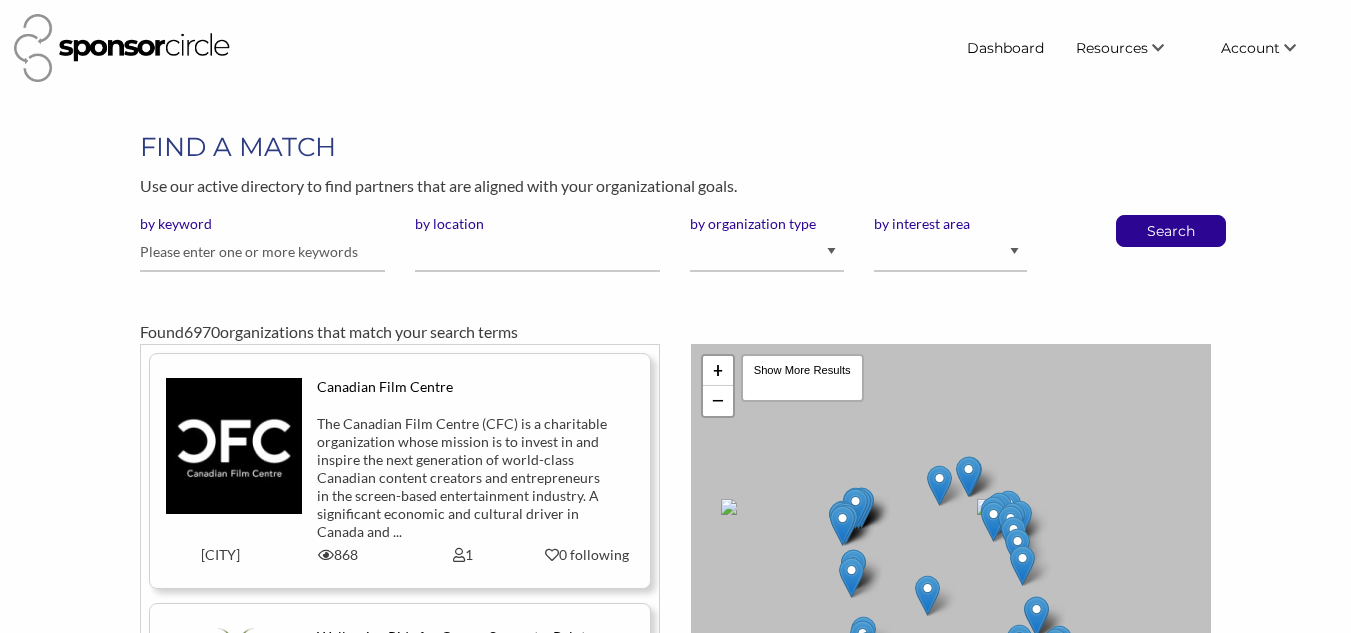 scroll, scrollTop: 0, scrollLeft: 0, axis: both 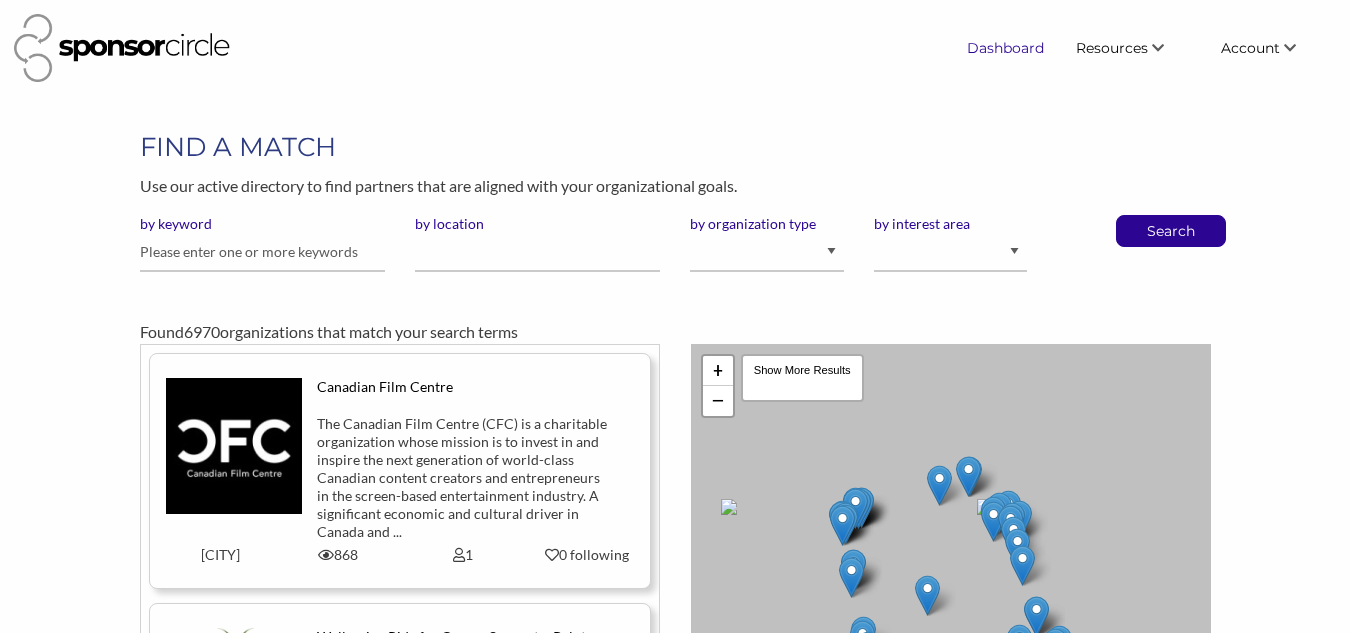 click on "Dashboard" at bounding box center (1005, 48) 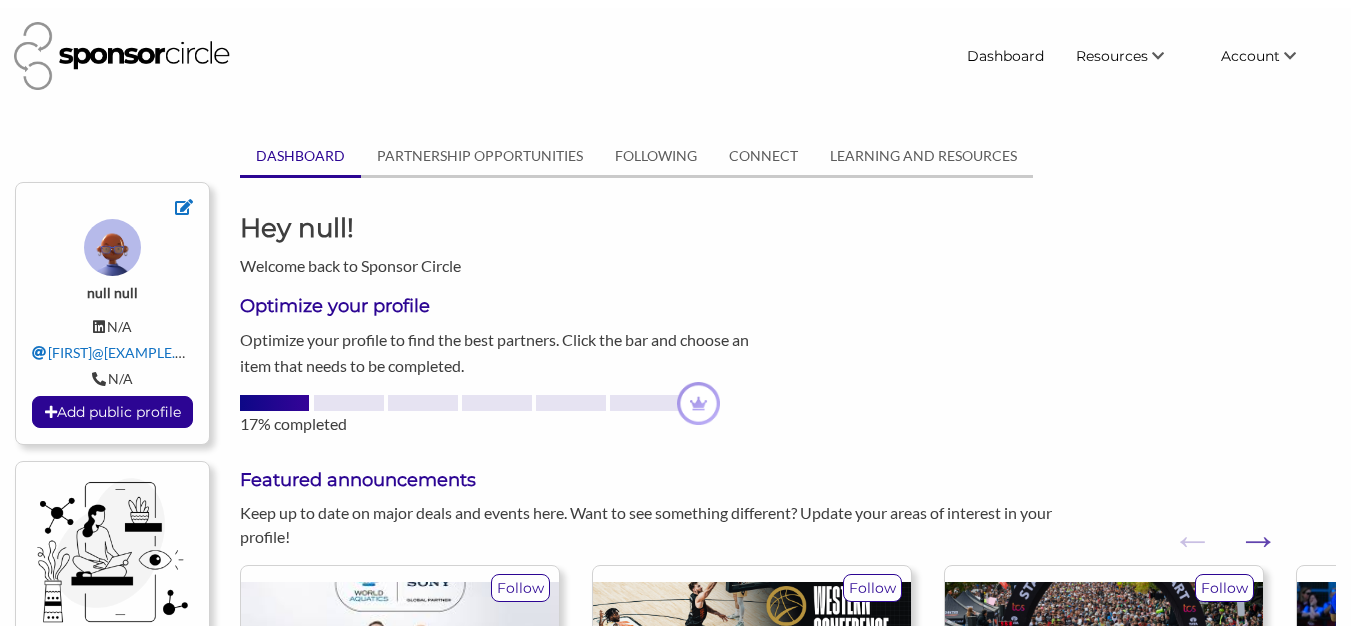 scroll, scrollTop: 0, scrollLeft: 0, axis: both 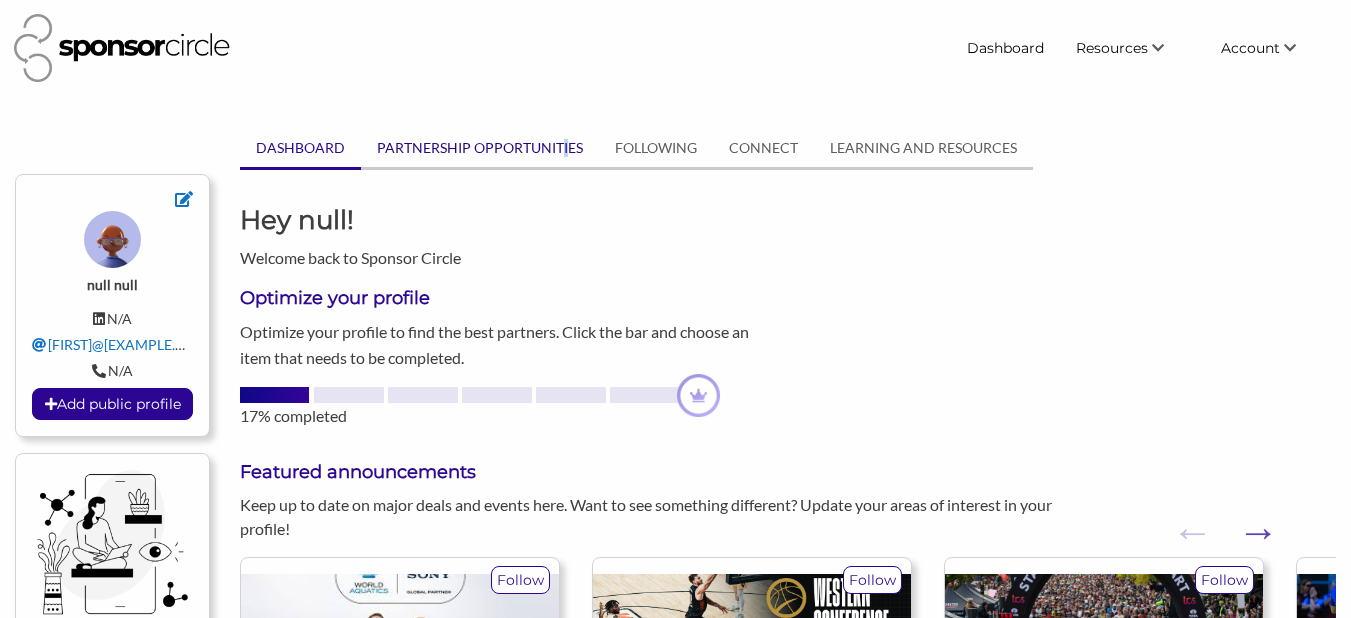 click on "PARTNERSHIP OPPORTUNITIES" at bounding box center (480, 148) 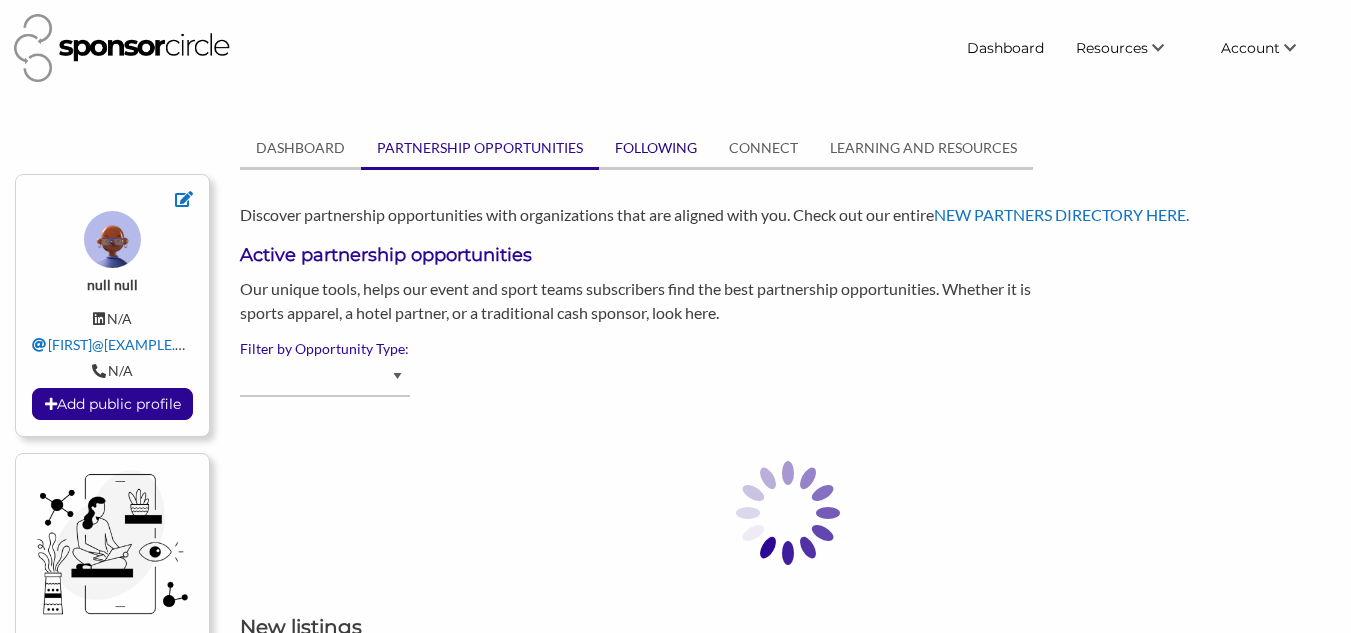 click on "FOLLOWING" at bounding box center [656, 148] 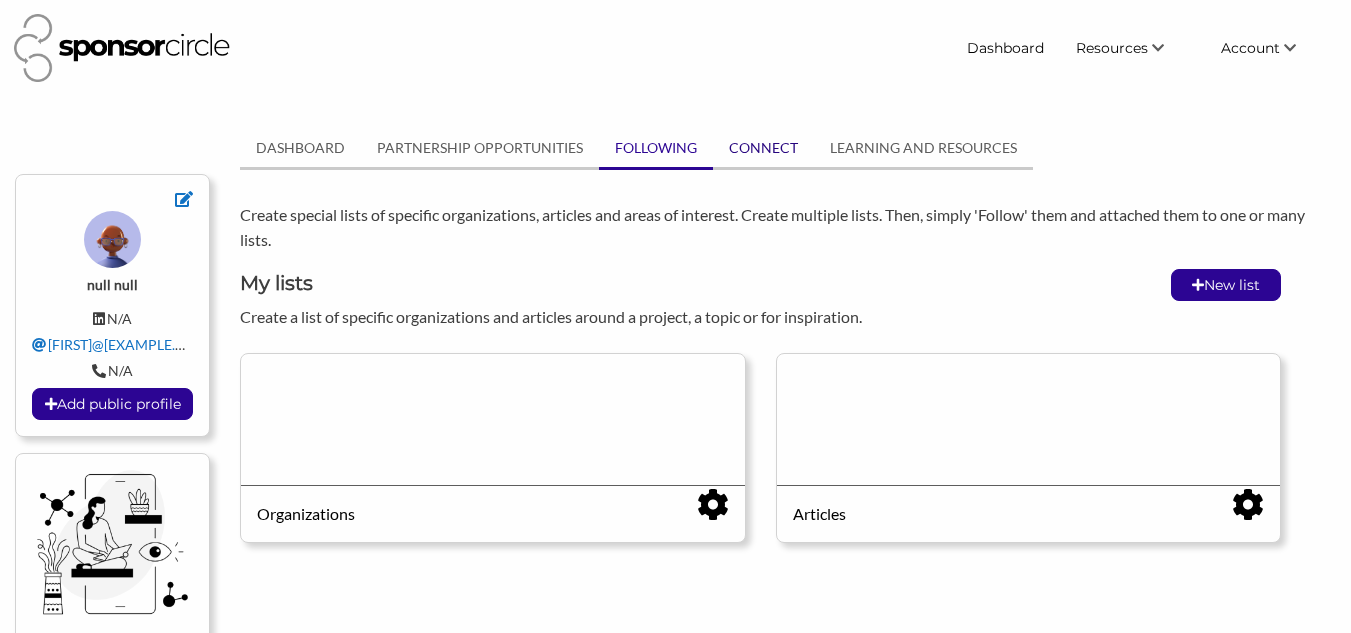 click on "CONNECT" at bounding box center (763, 148) 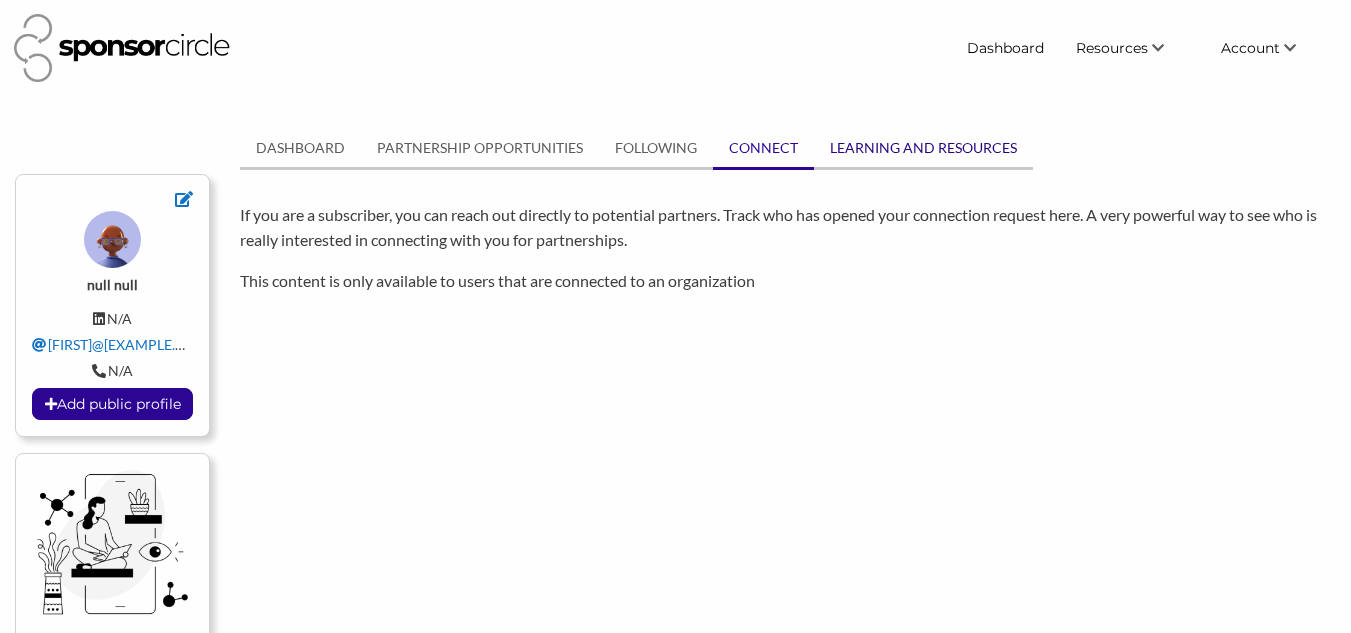 click on "LEARNING AND RESOURCES" at bounding box center [923, 148] 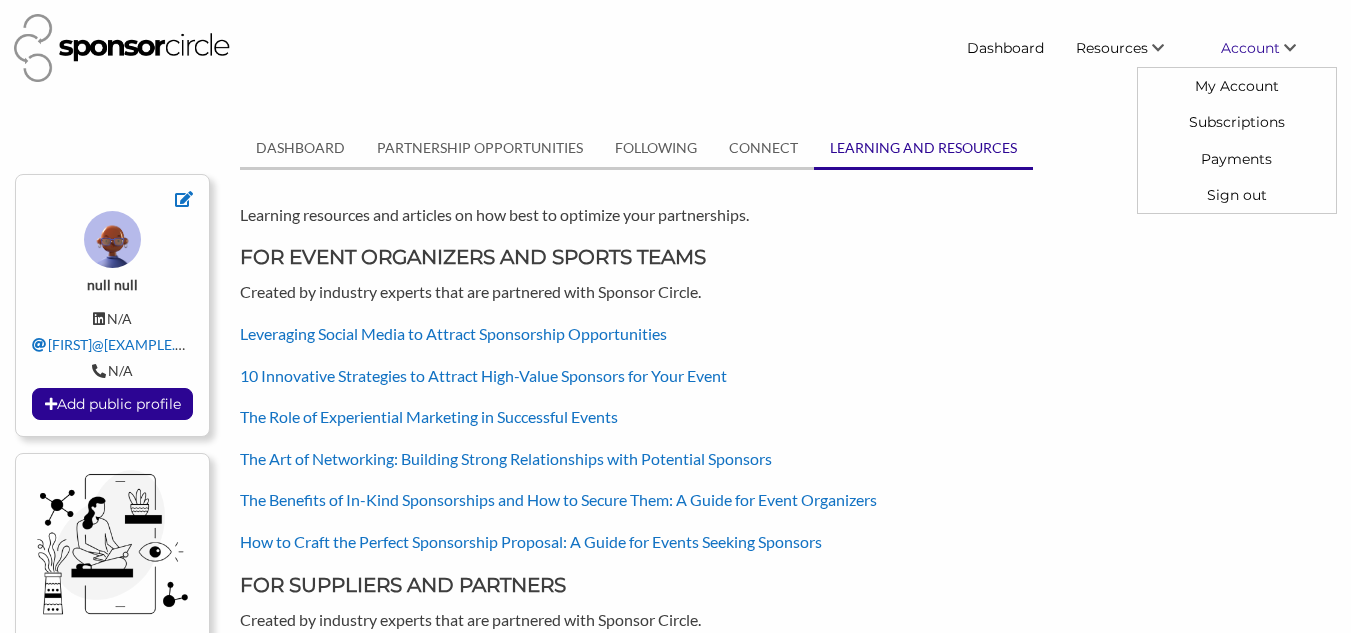 click on "Account" at bounding box center (1250, 48) 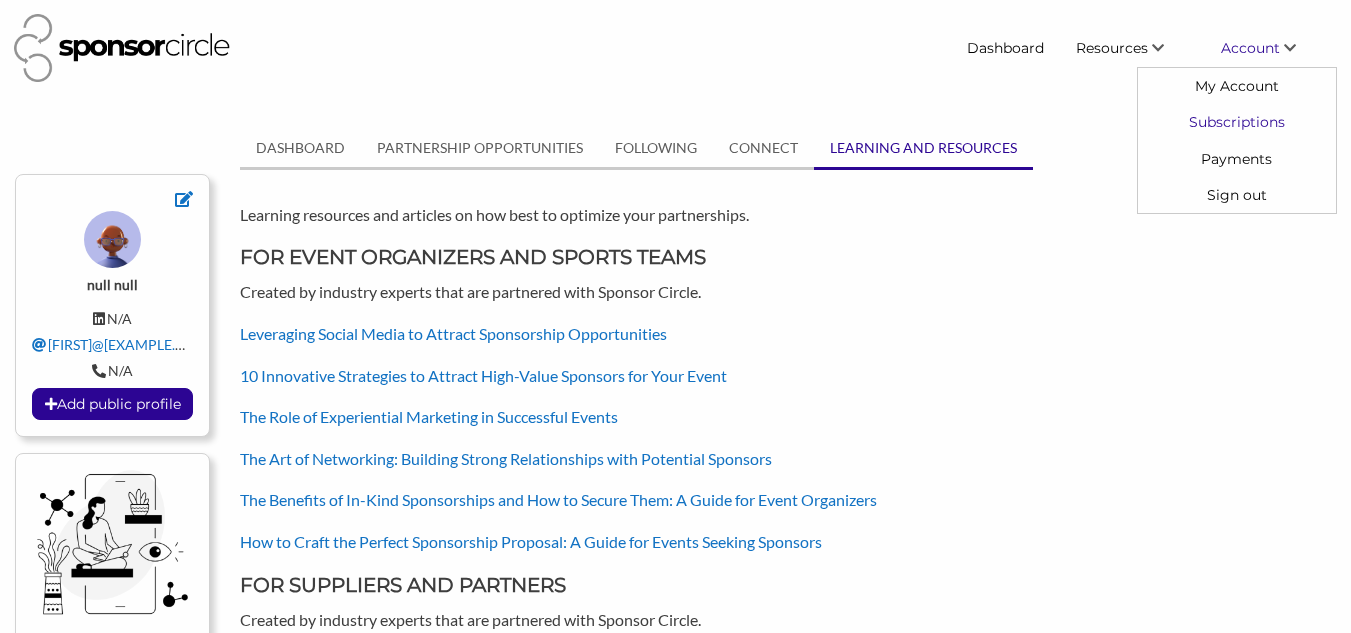 click on "Subscriptions" at bounding box center [1237, 122] 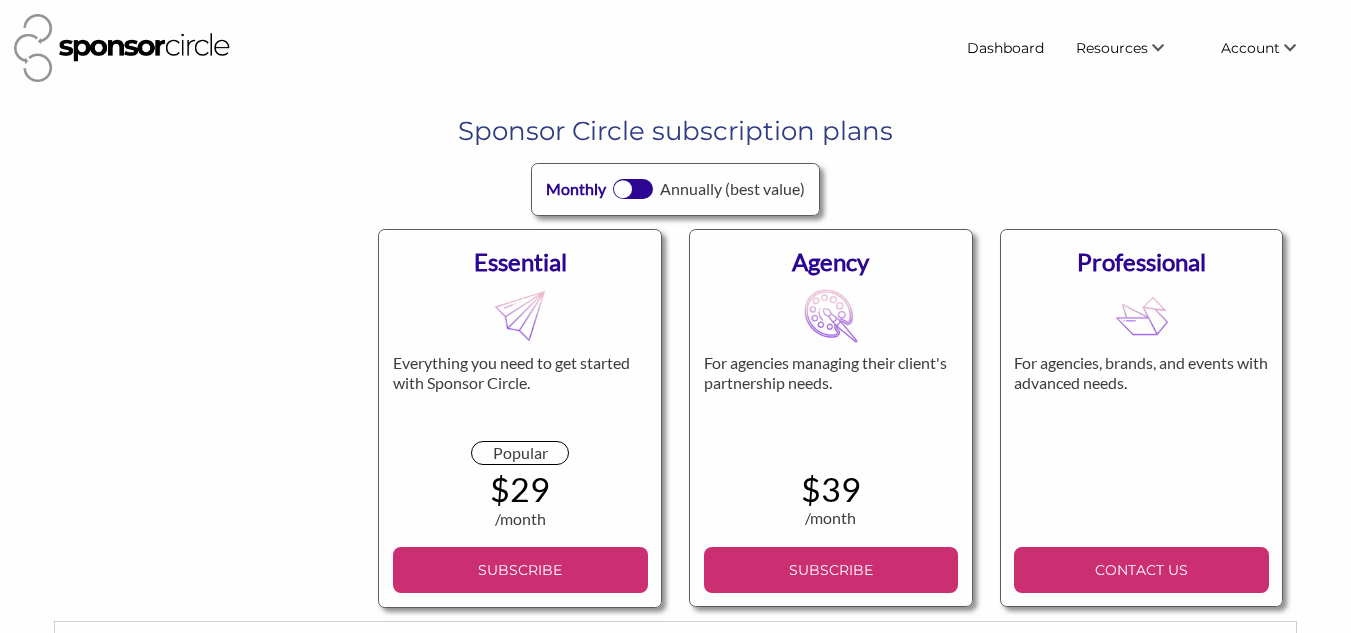 scroll, scrollTop: 0, scrollLeft: 0, axis: both 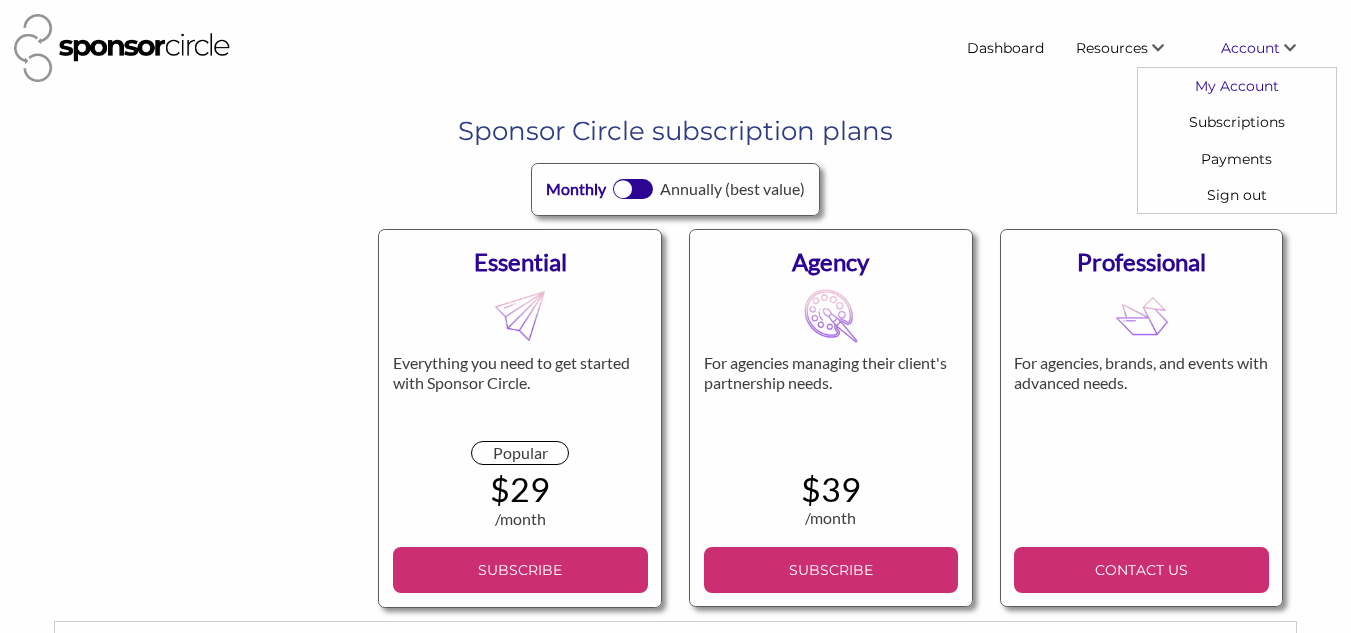 click on "My Account" at bounding box center (1237, 86) 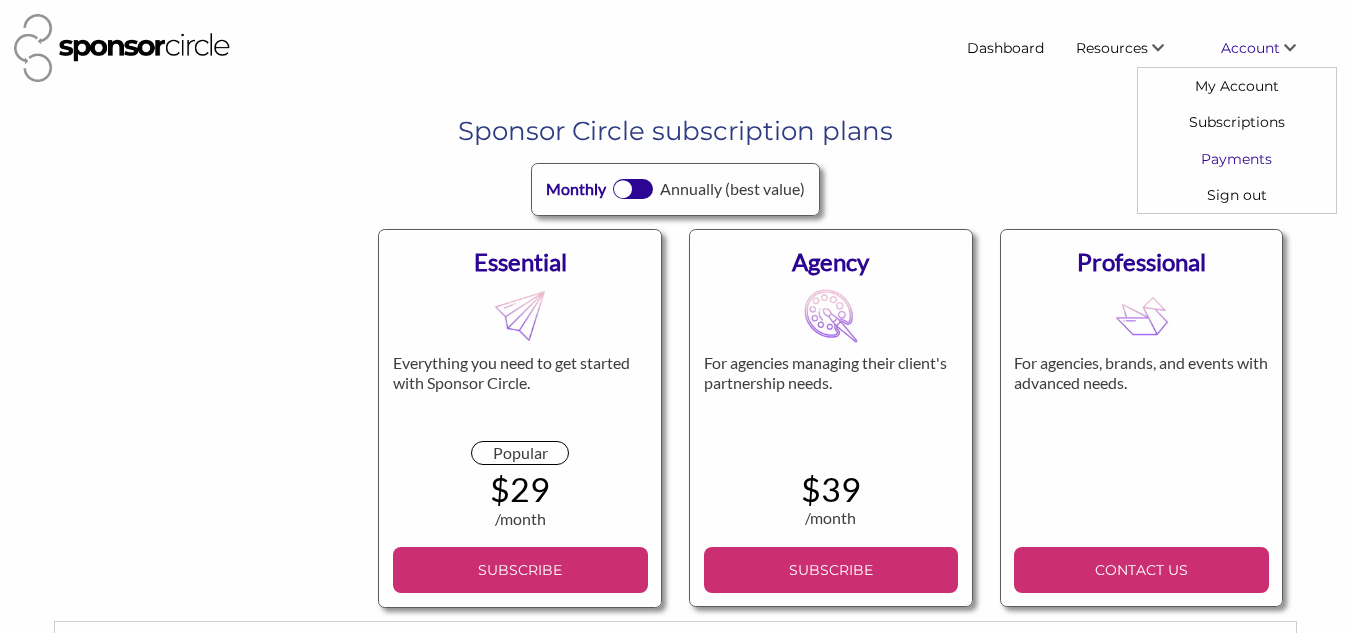 click on "Payments" at bounding box center (1237, 158) 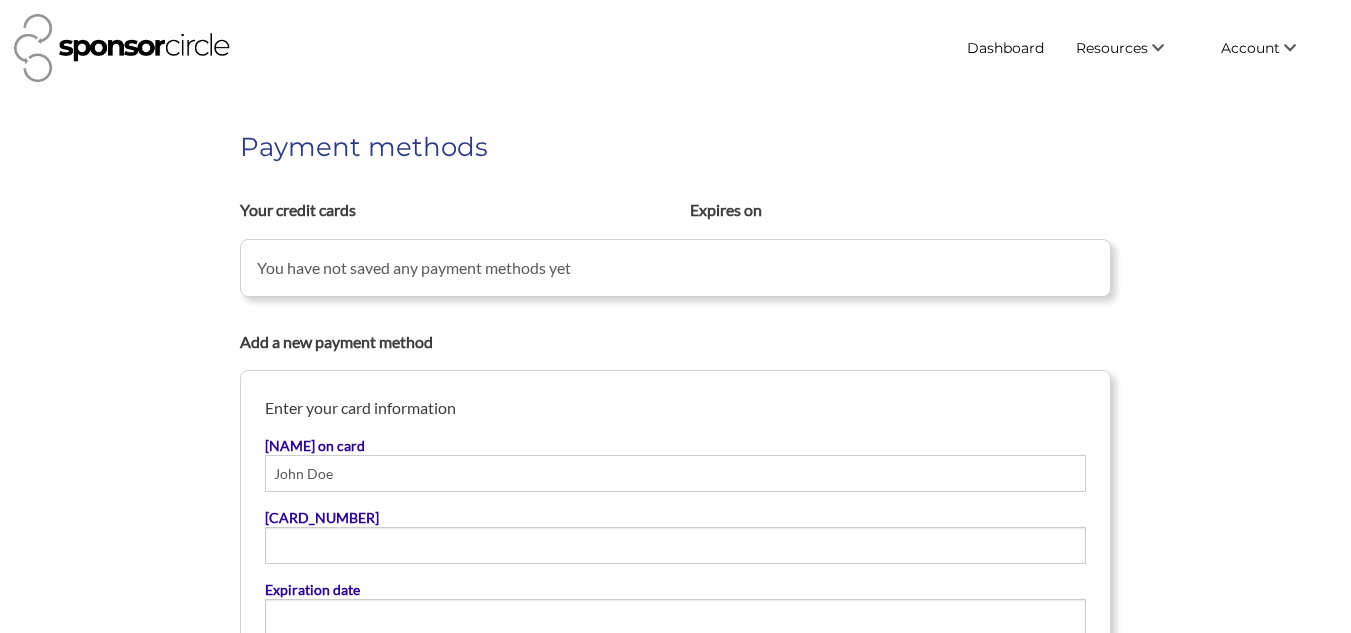 scroll, scrollTop: 0, scrollLeft: 0, axis: both 